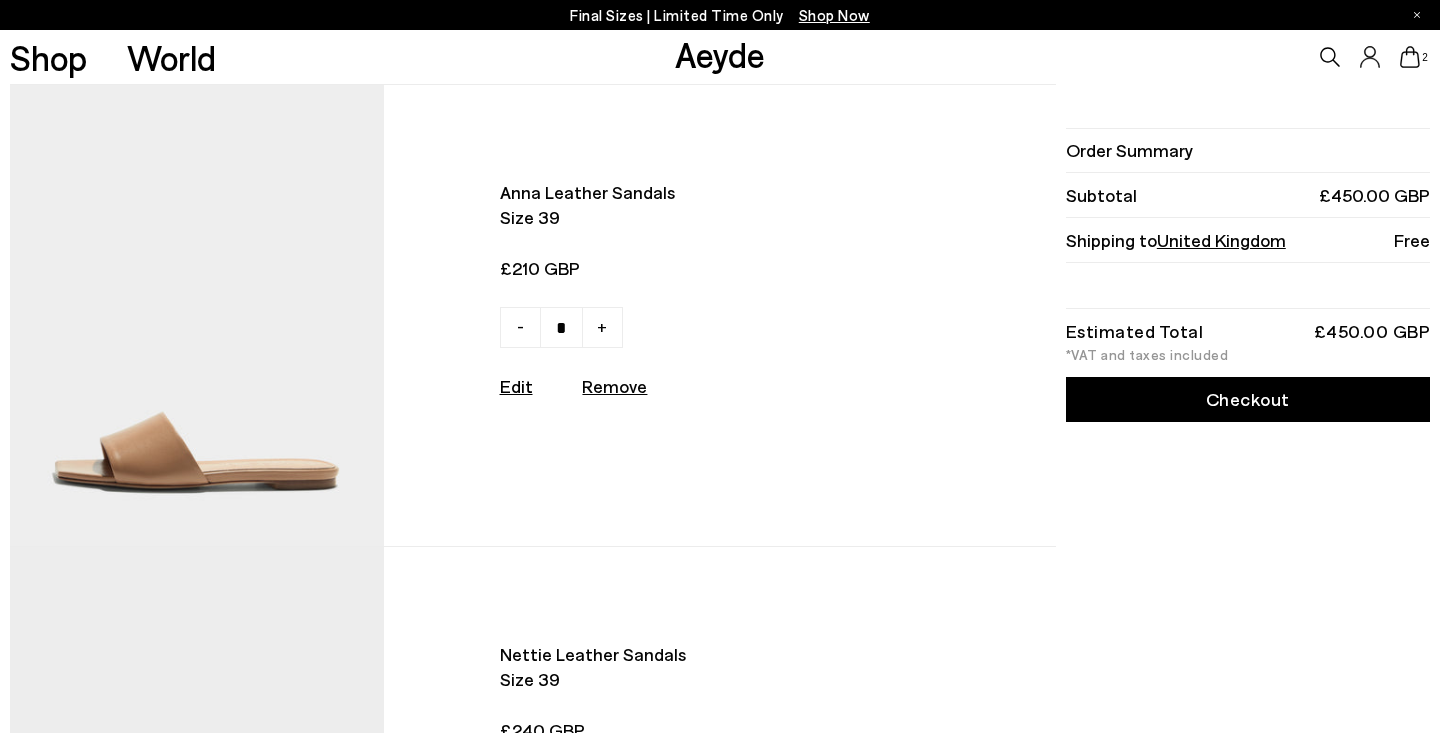 scroll, scrollTop: 0, scrollLeft: 0, axis: both 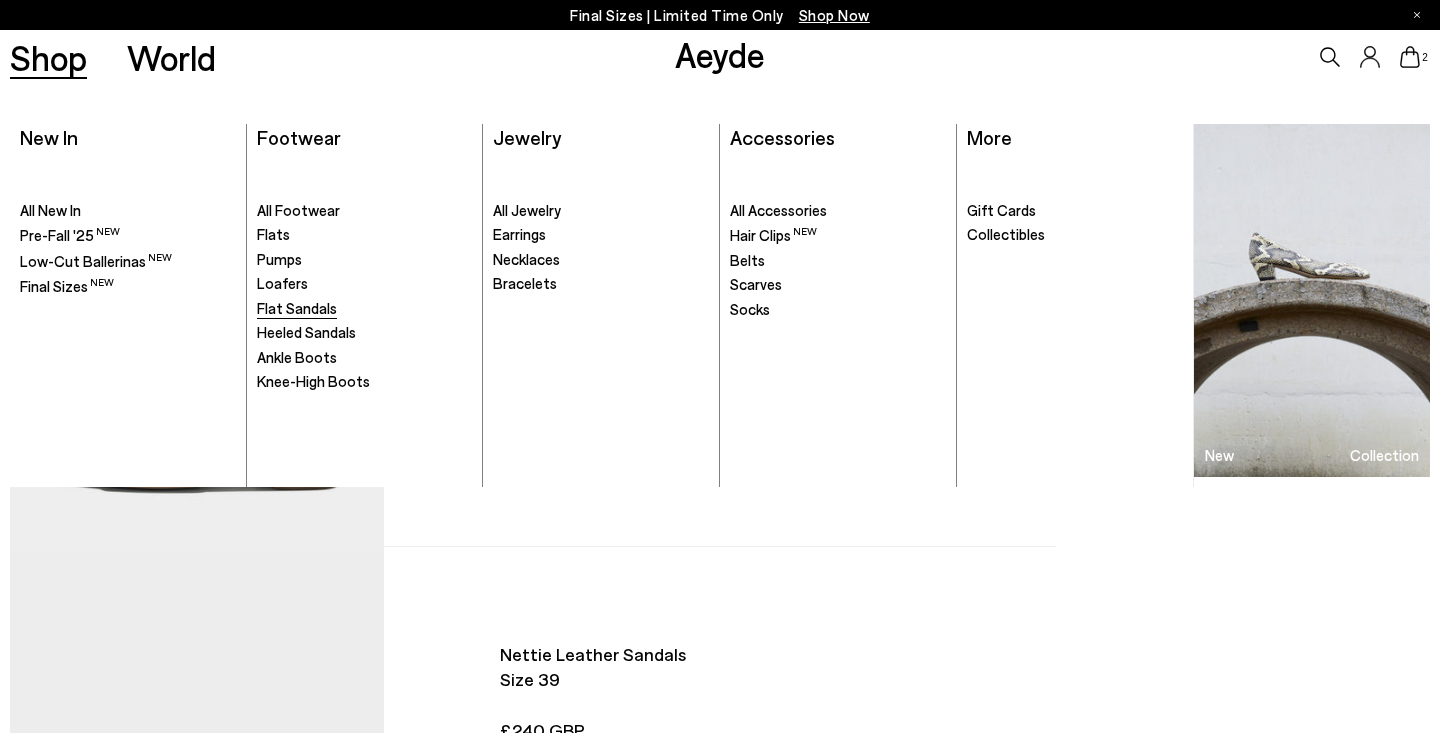 click on "Flat Sandals" at bounding box center [297, 308] 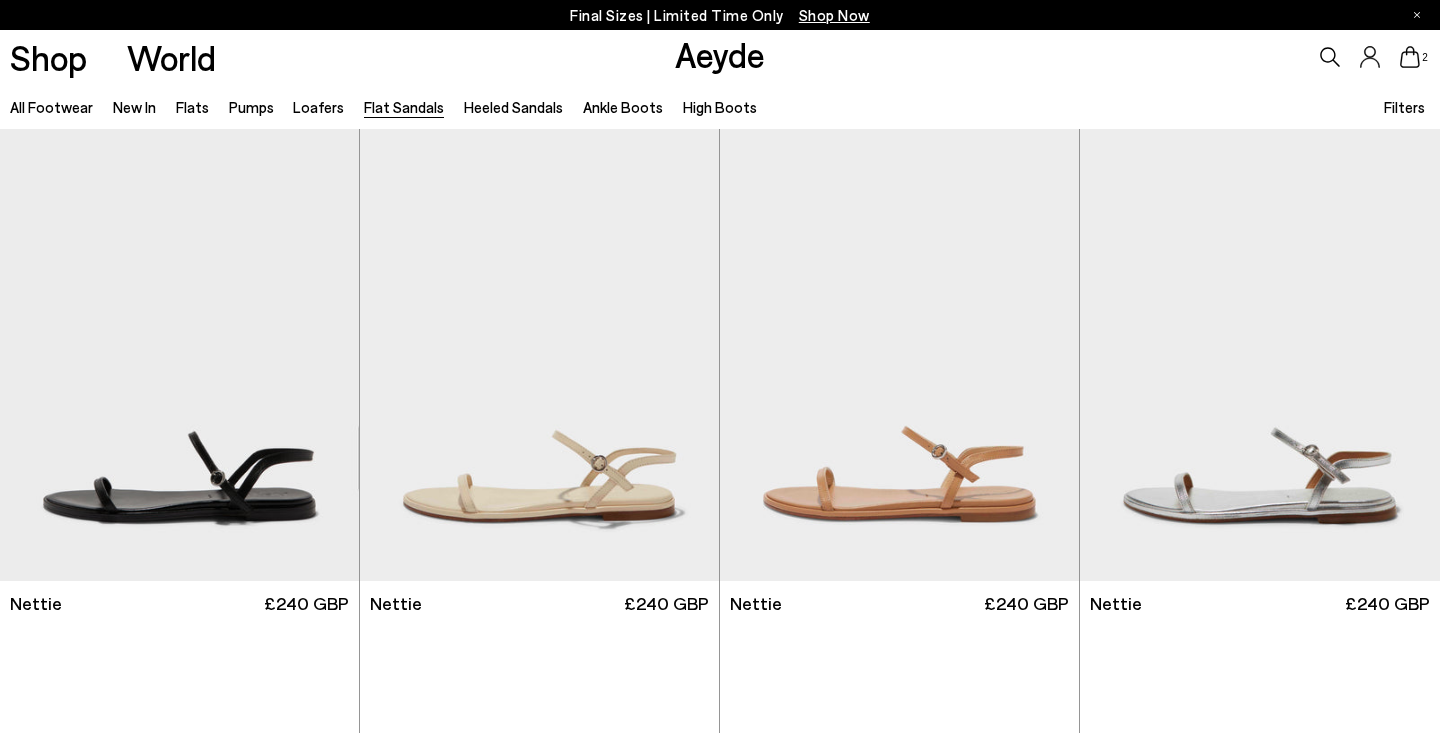 scroll, scrollTop: 0, scrollLeft: 0, axis: both 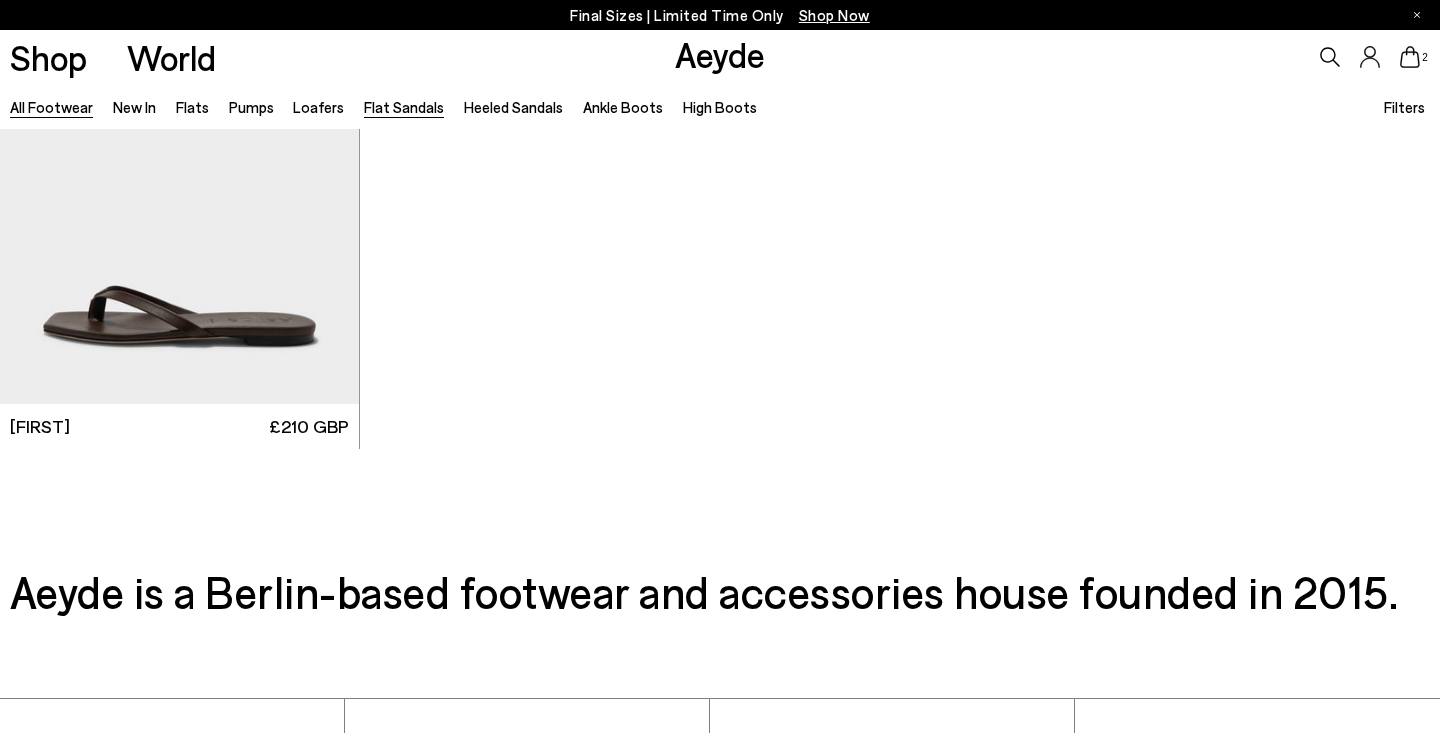 click on "All Footwear" at bounding box center [51, 107] 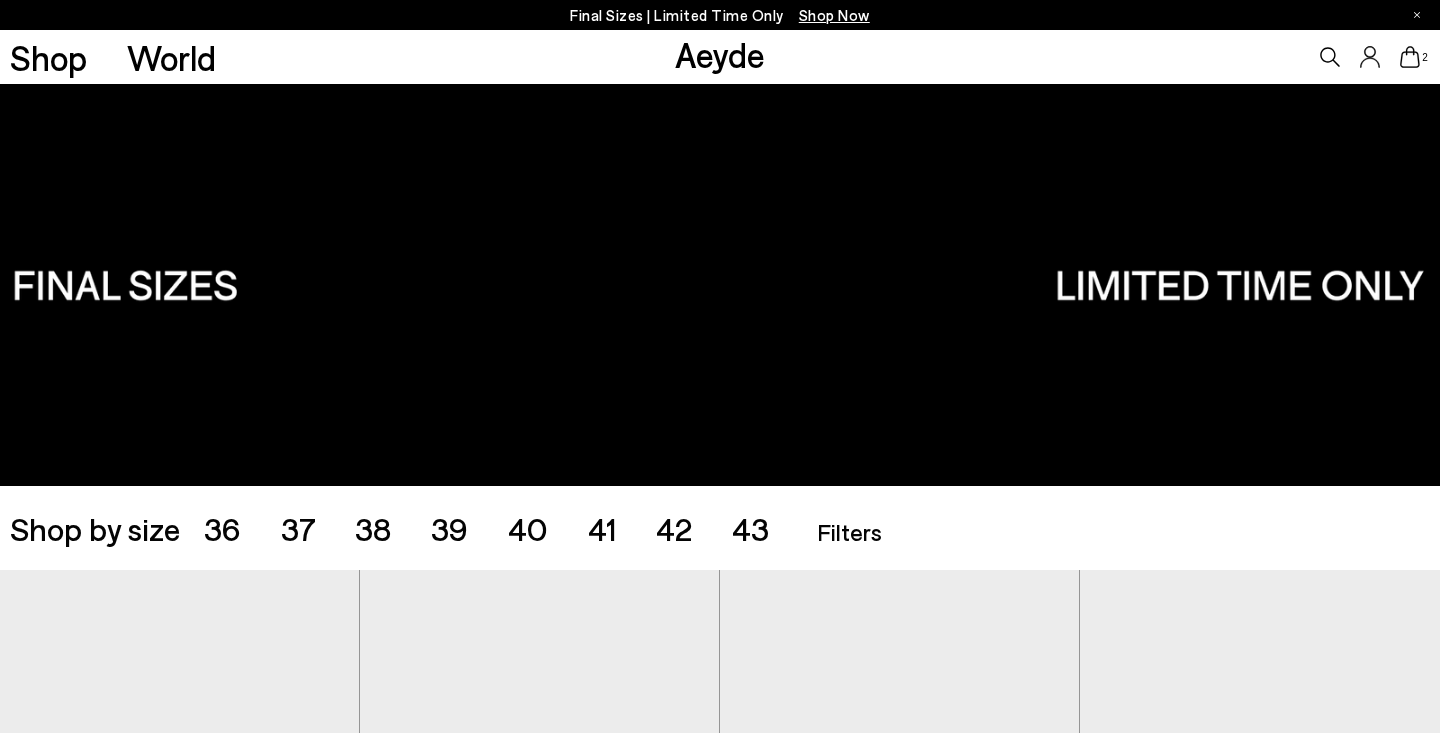scroll, scrollTop: 0, scrollLeft: 0, axis: both 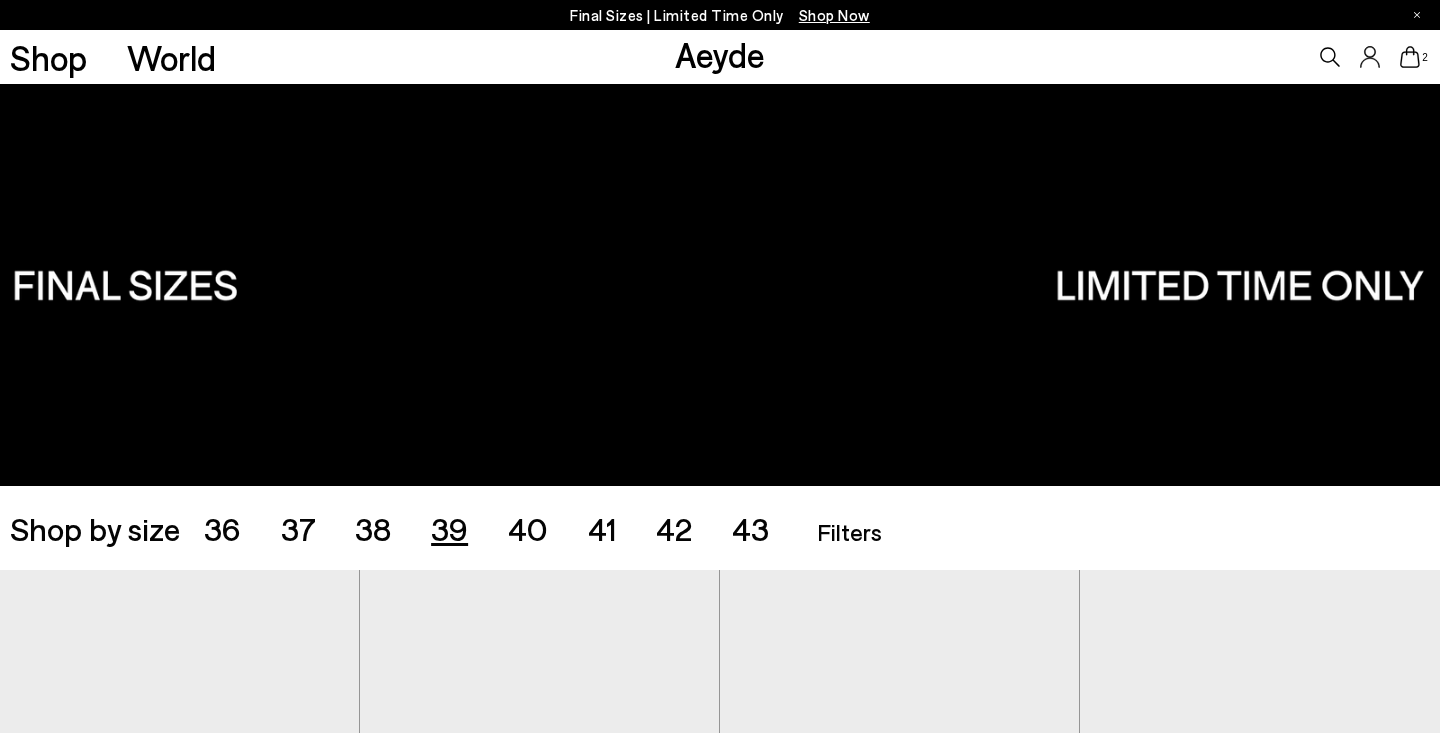 click on "39" at bounding box center (449, 528) 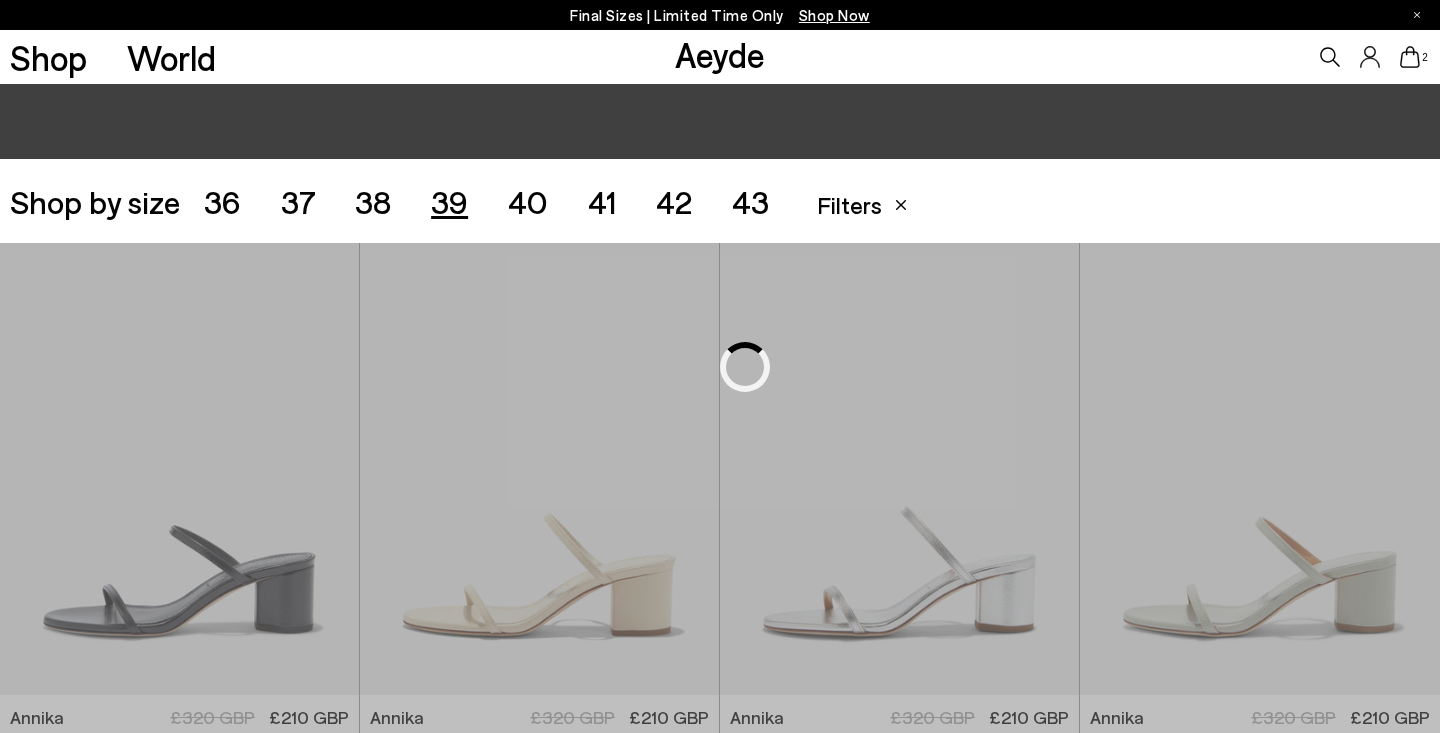 scroll, scrollTop: 401, scrollLeft: 0, axis: vertical 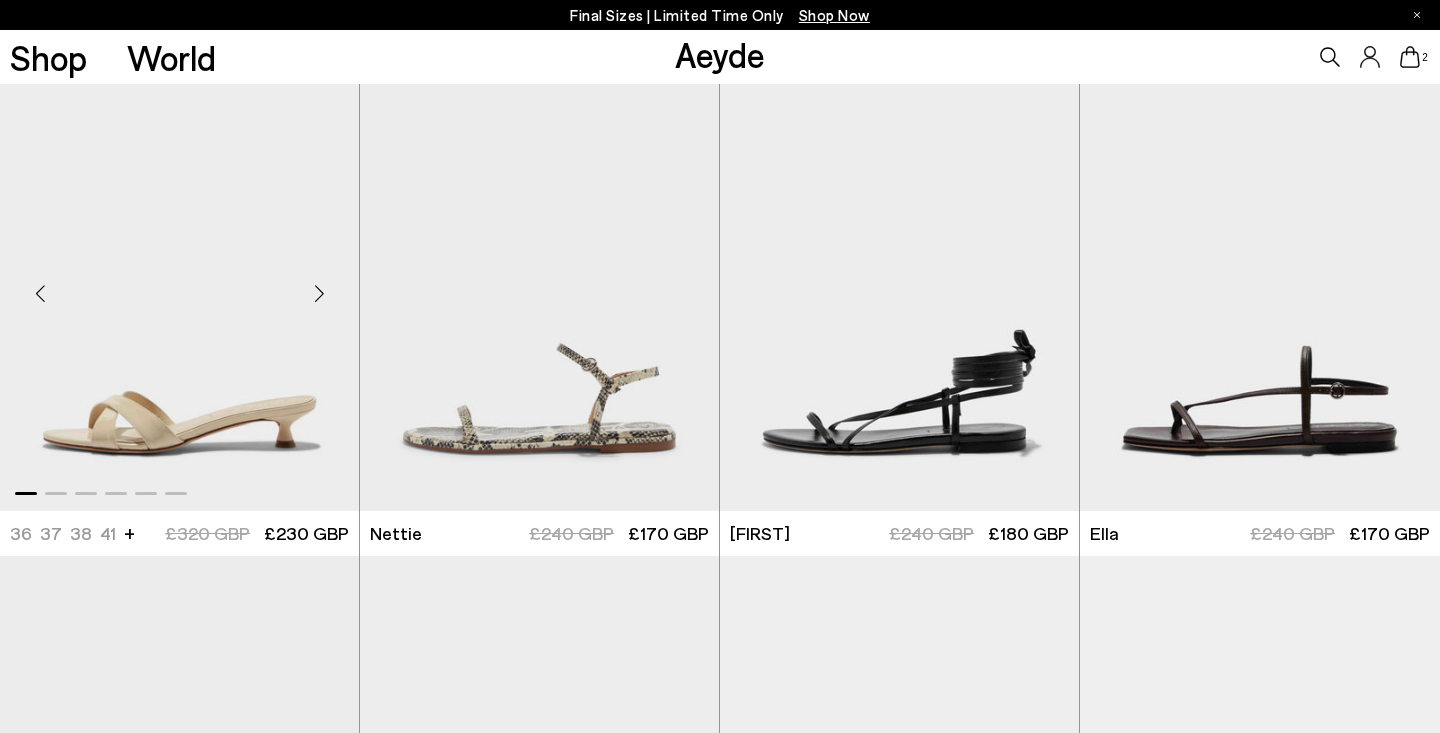 click at bounding box center (179, 285) 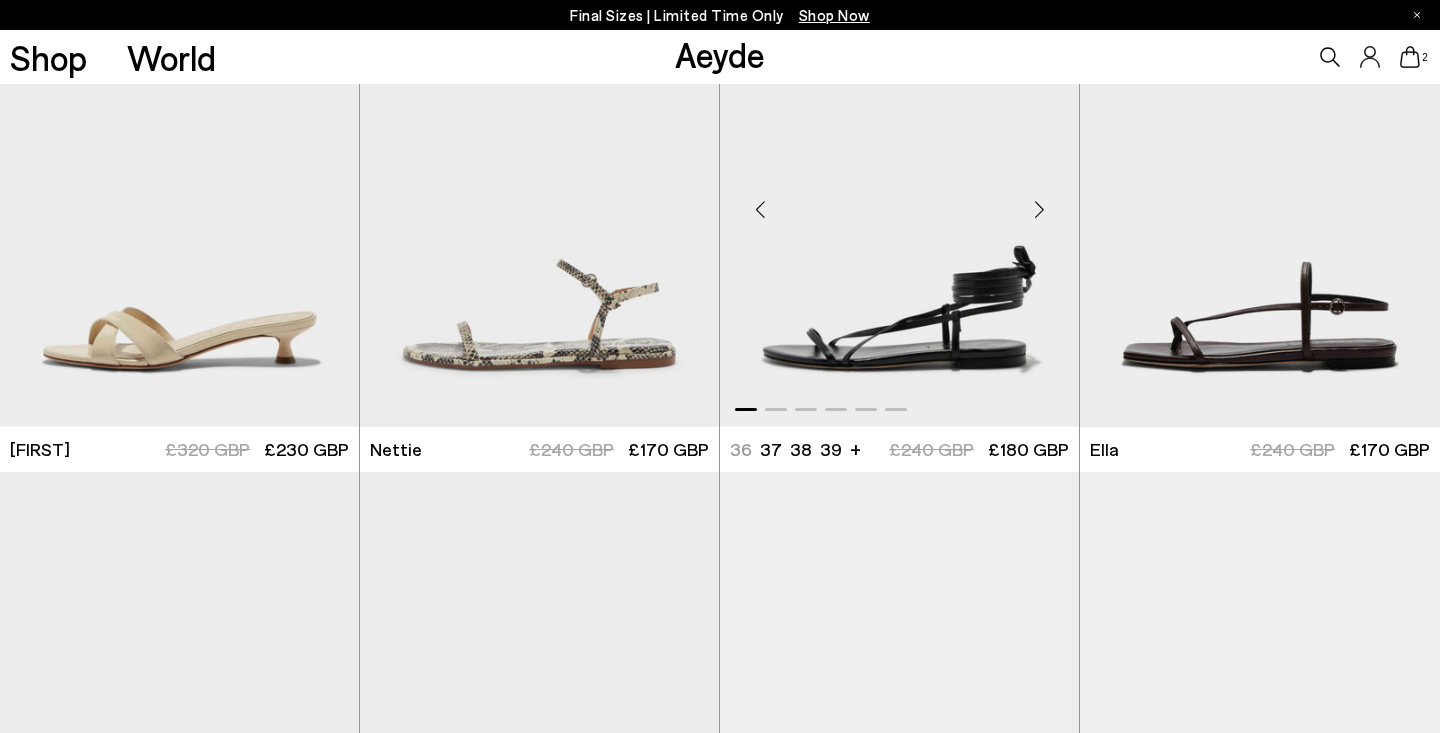 scroll, scrollTop: 6549, scrollLeft: 0, axis: vertical 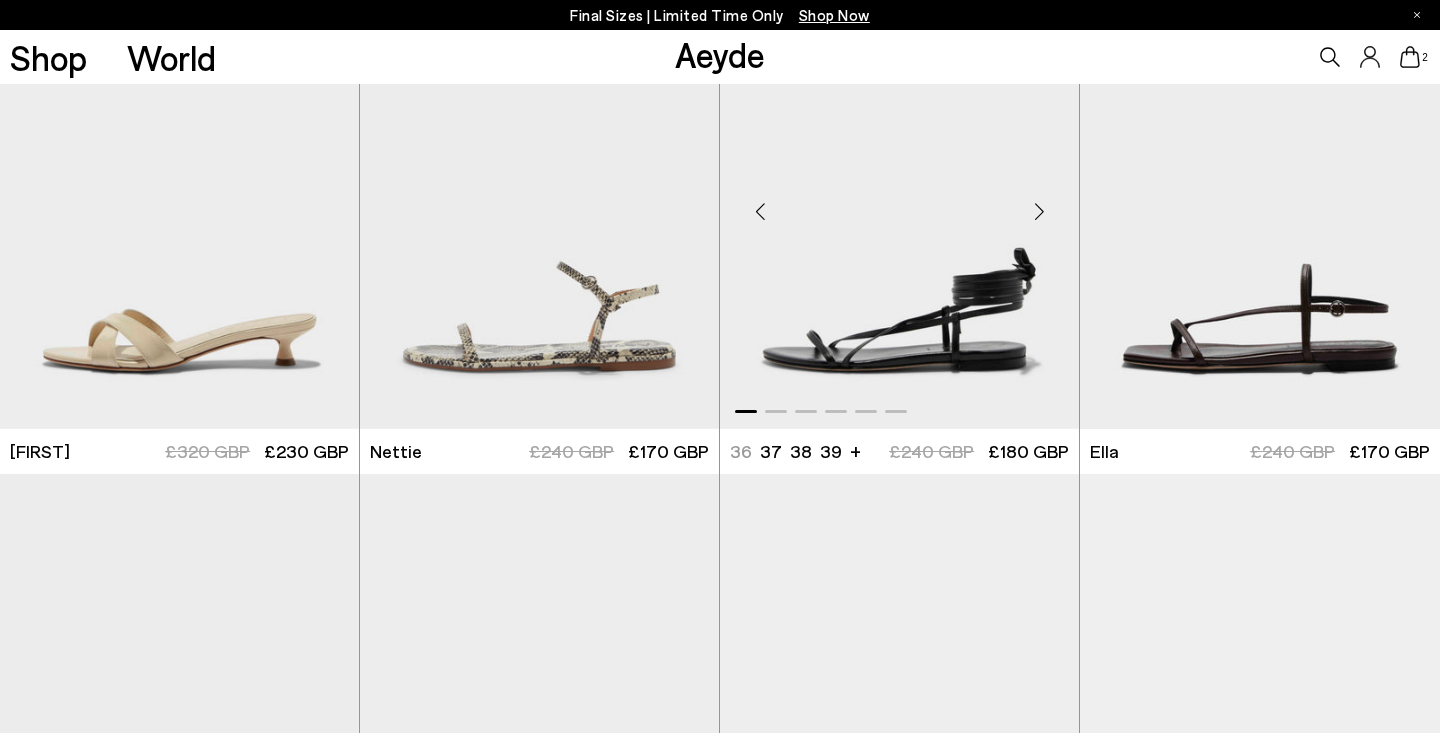 click at bounding box center [1039, 211] 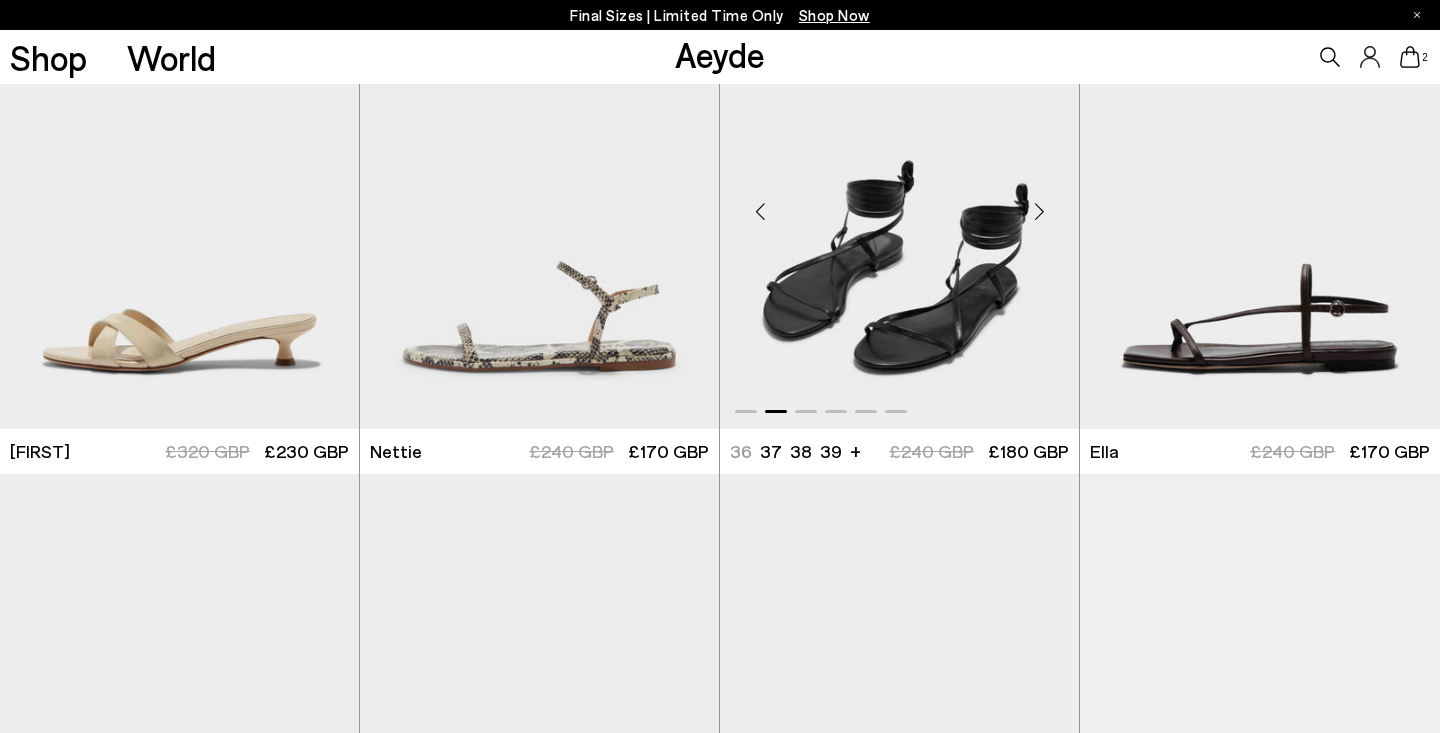 click at bounding box center [1039, 211] 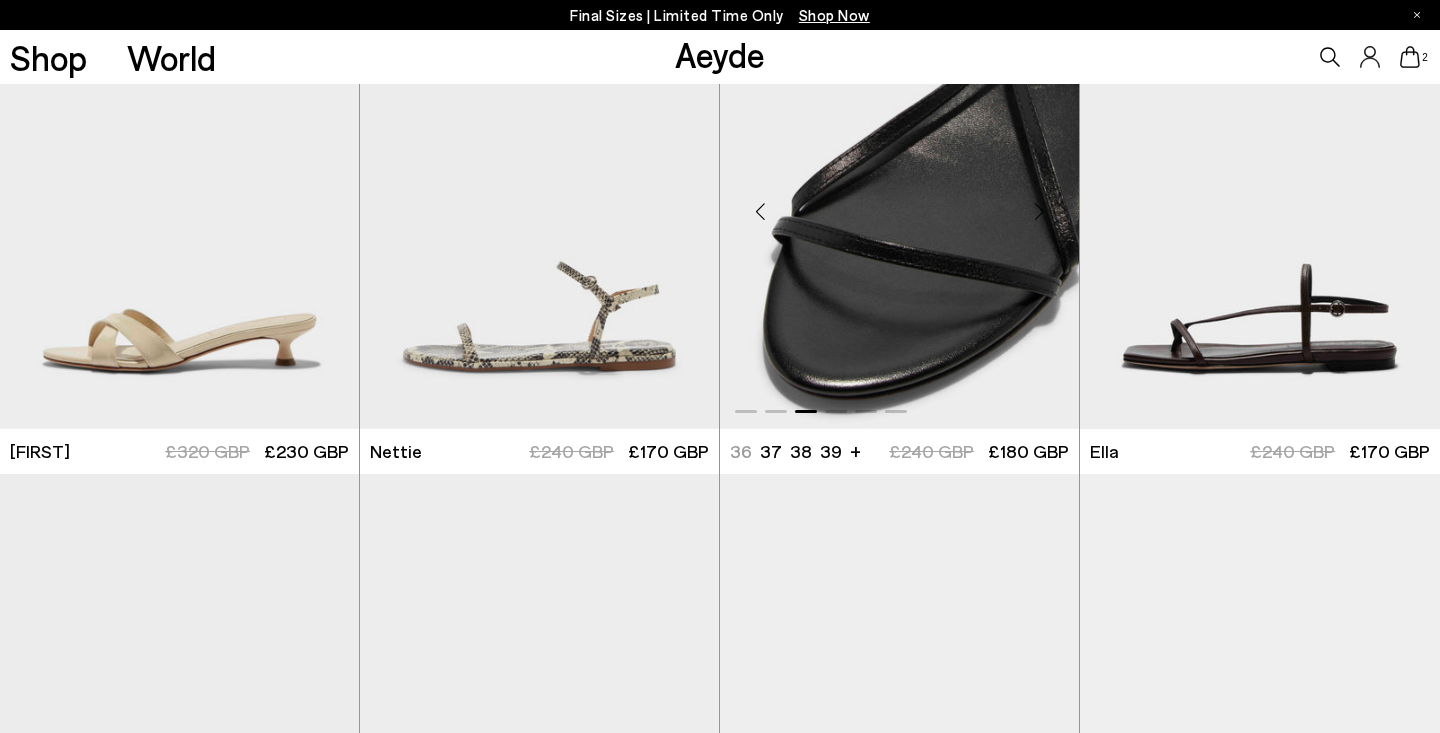 click at bounding box center (1039, 211) 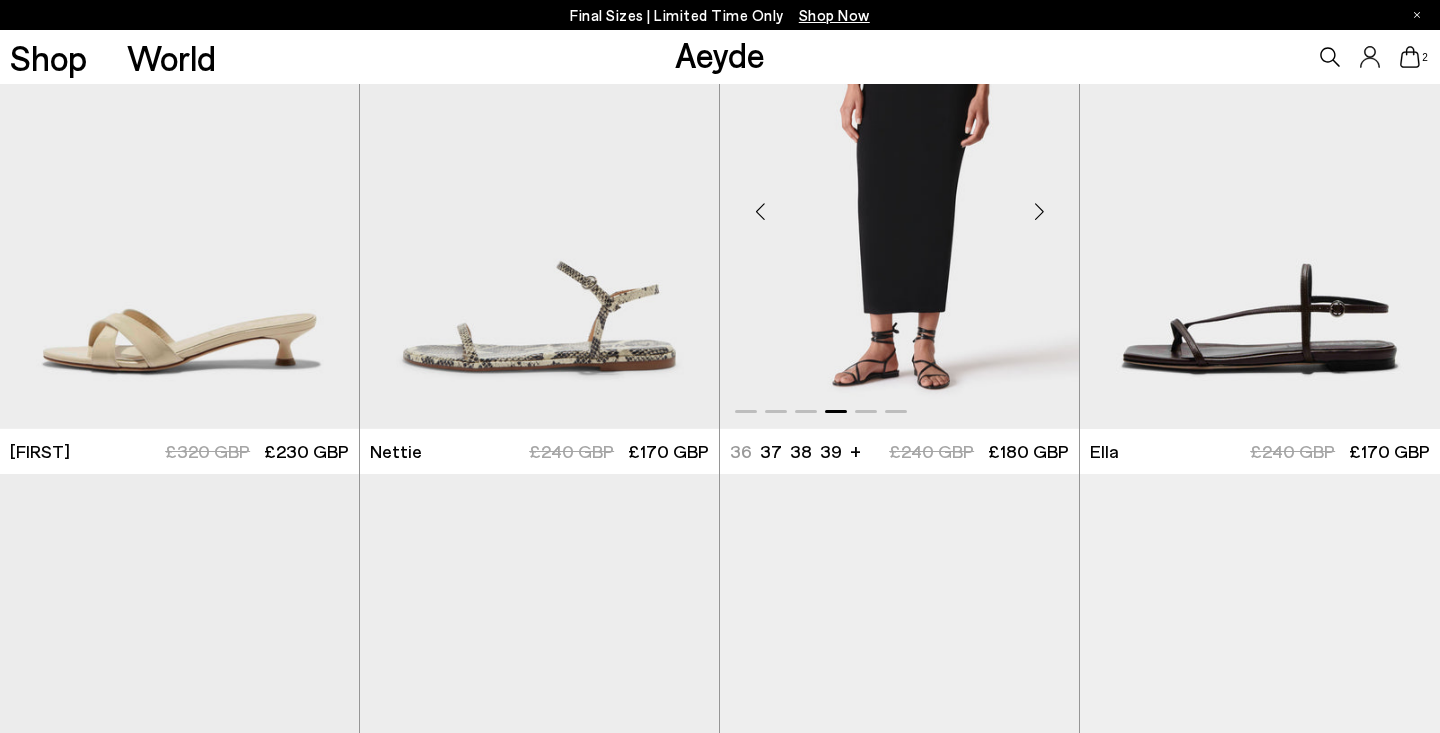 click at bounding box center (1039, 211) 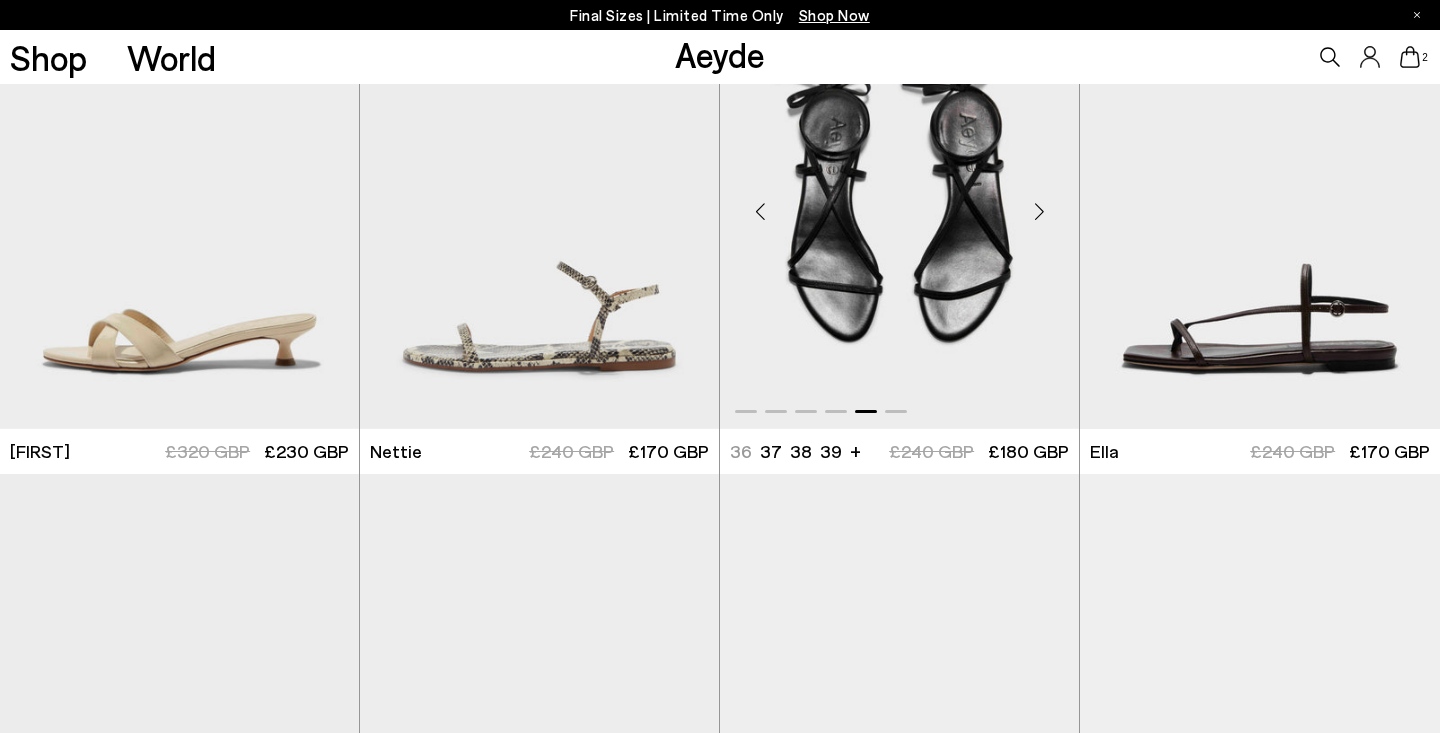 click at bounding box center (1039, 211) 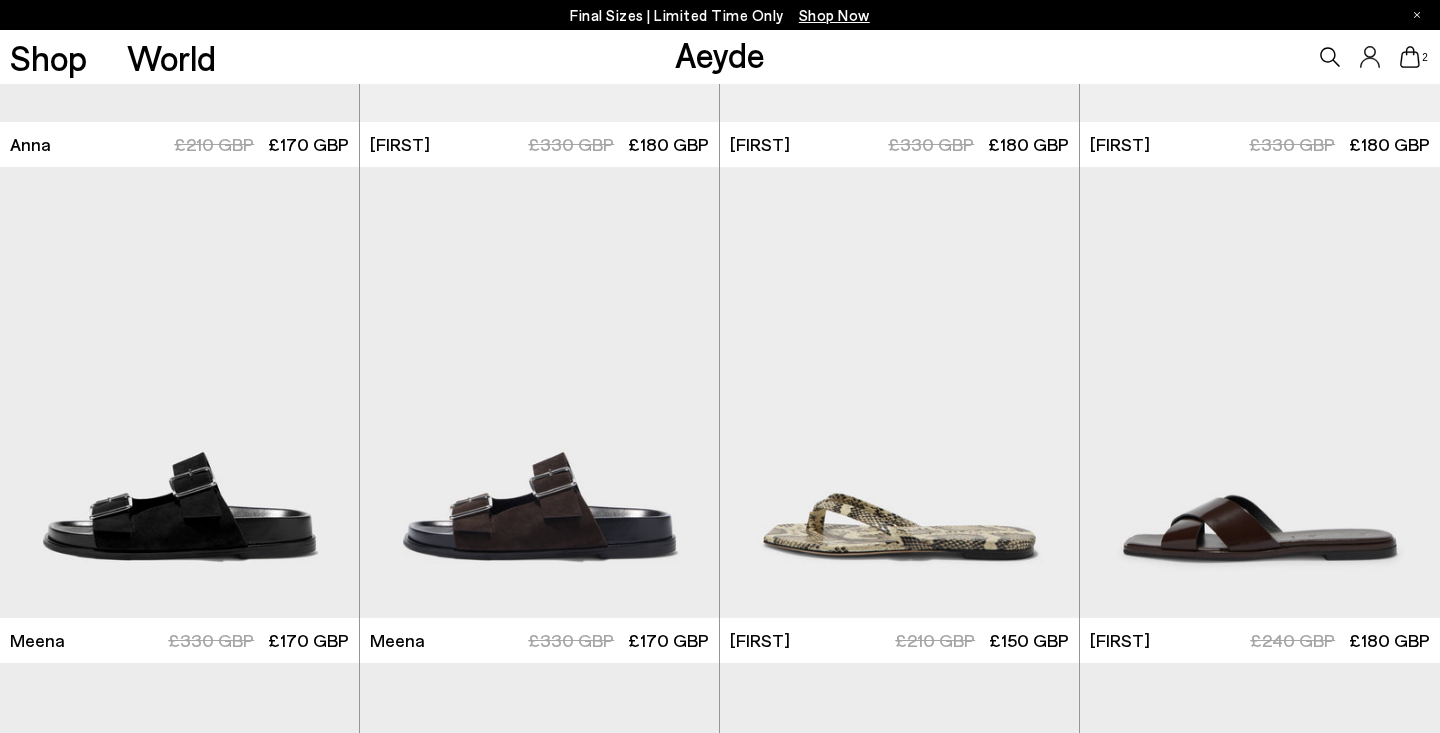 scroll, scrollTop: 7848, scrollLeft: 0, axis: vertical 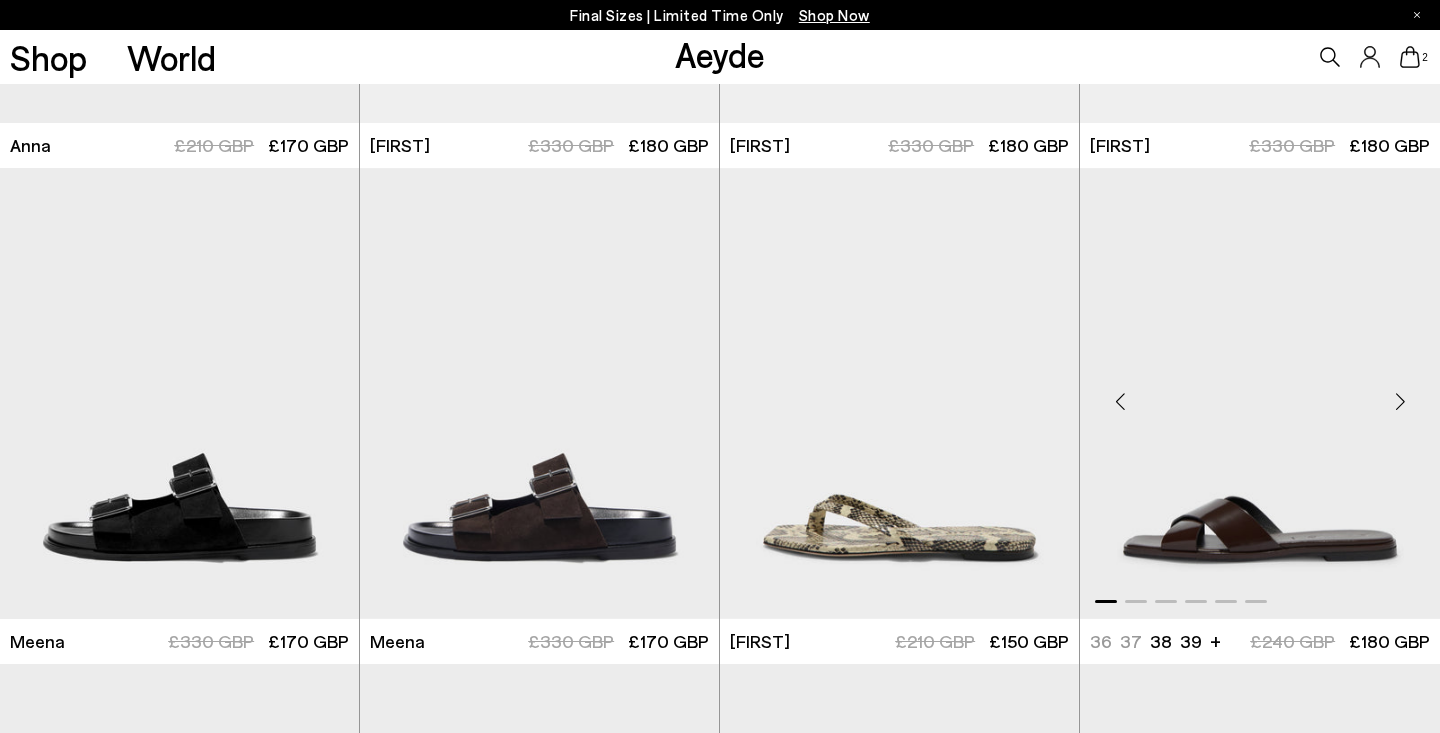 click at bounding box center [1400, 402] 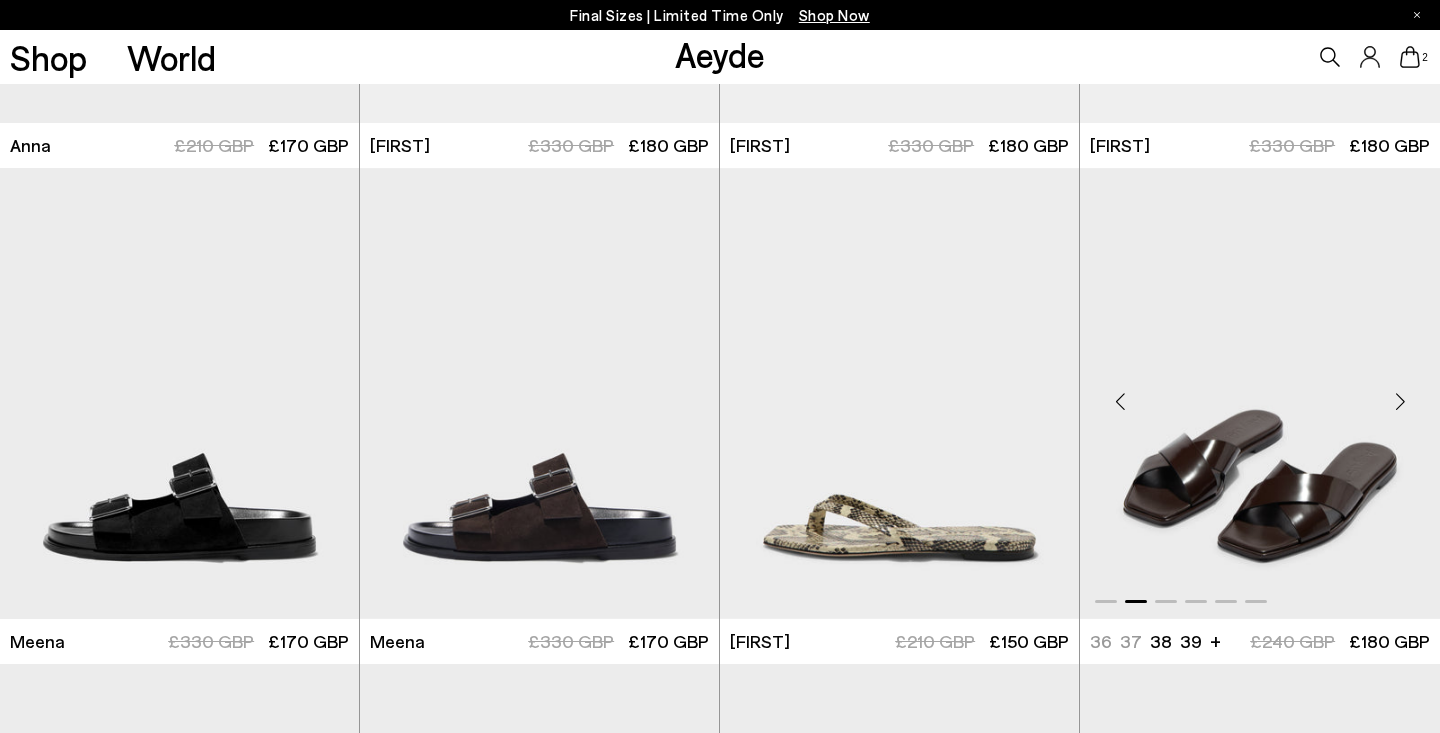 click at bounding box center [1400, 402] 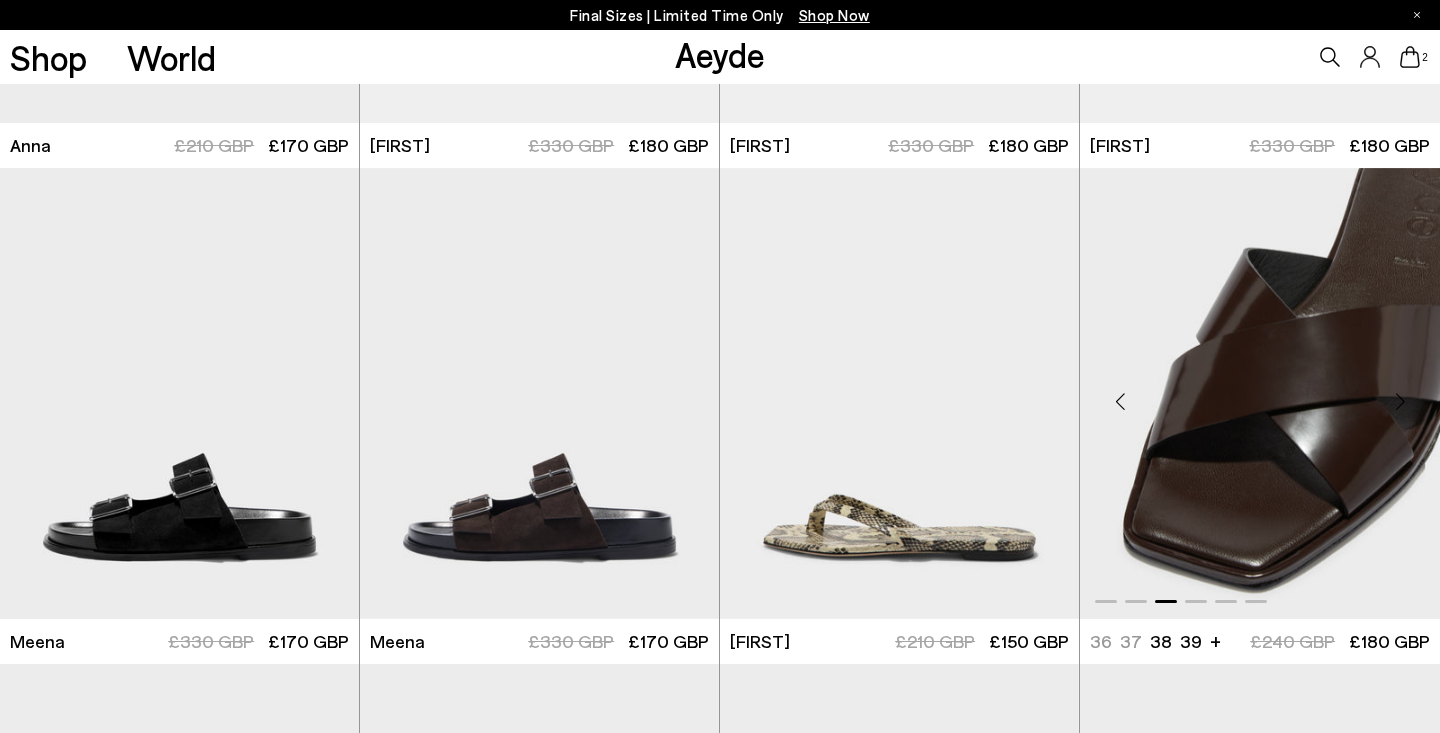 click at bounding box center [1400, 402] 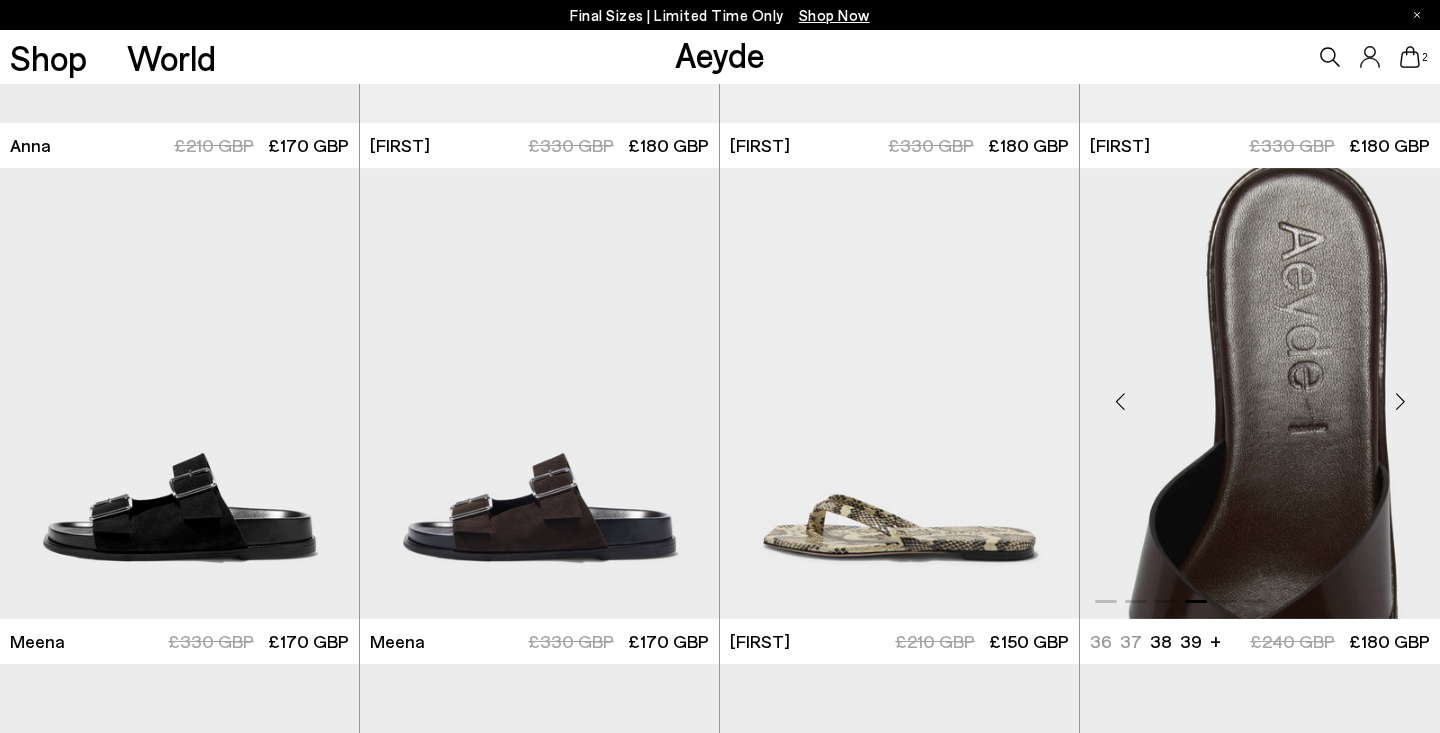 click at bounding box center [1400, 402] 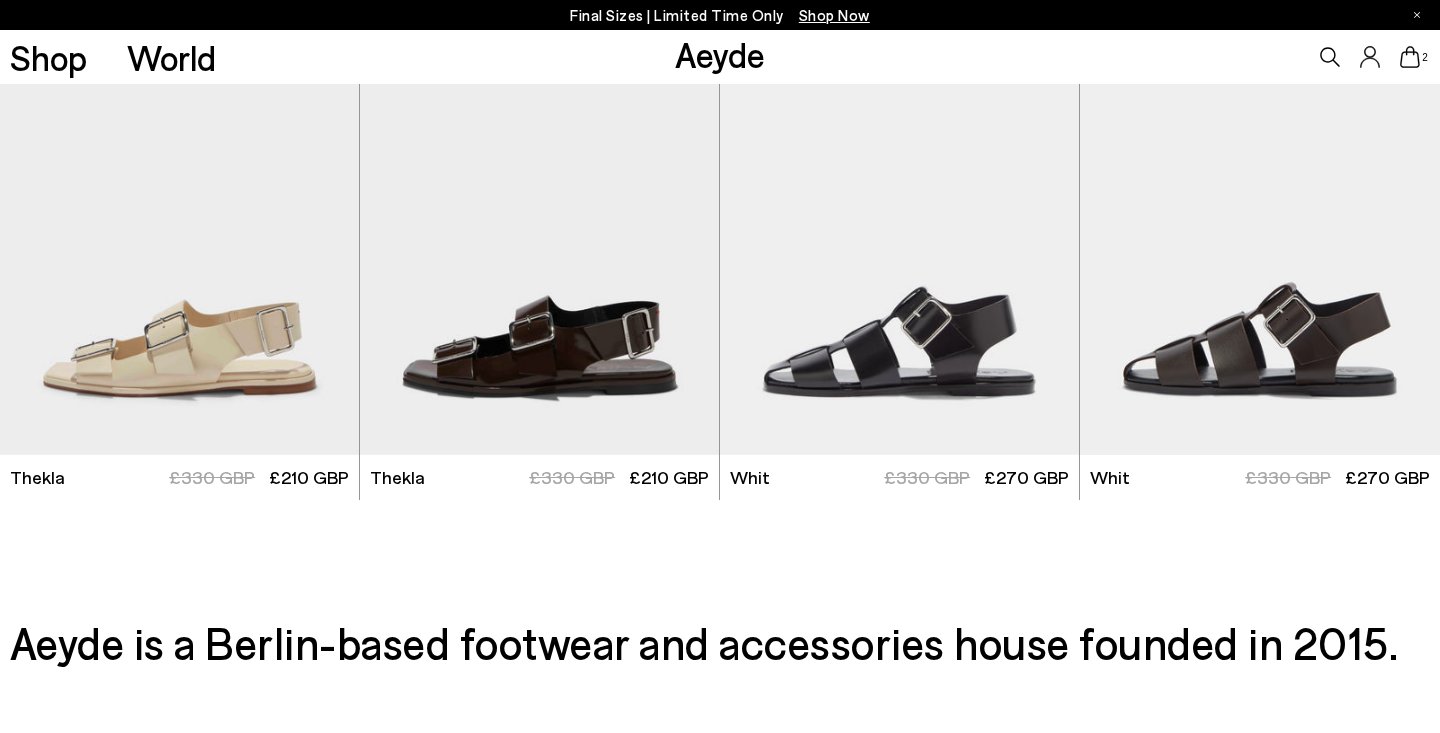 scroll, scrollTop: 9007, scrollLeft: 0, axis: vertical 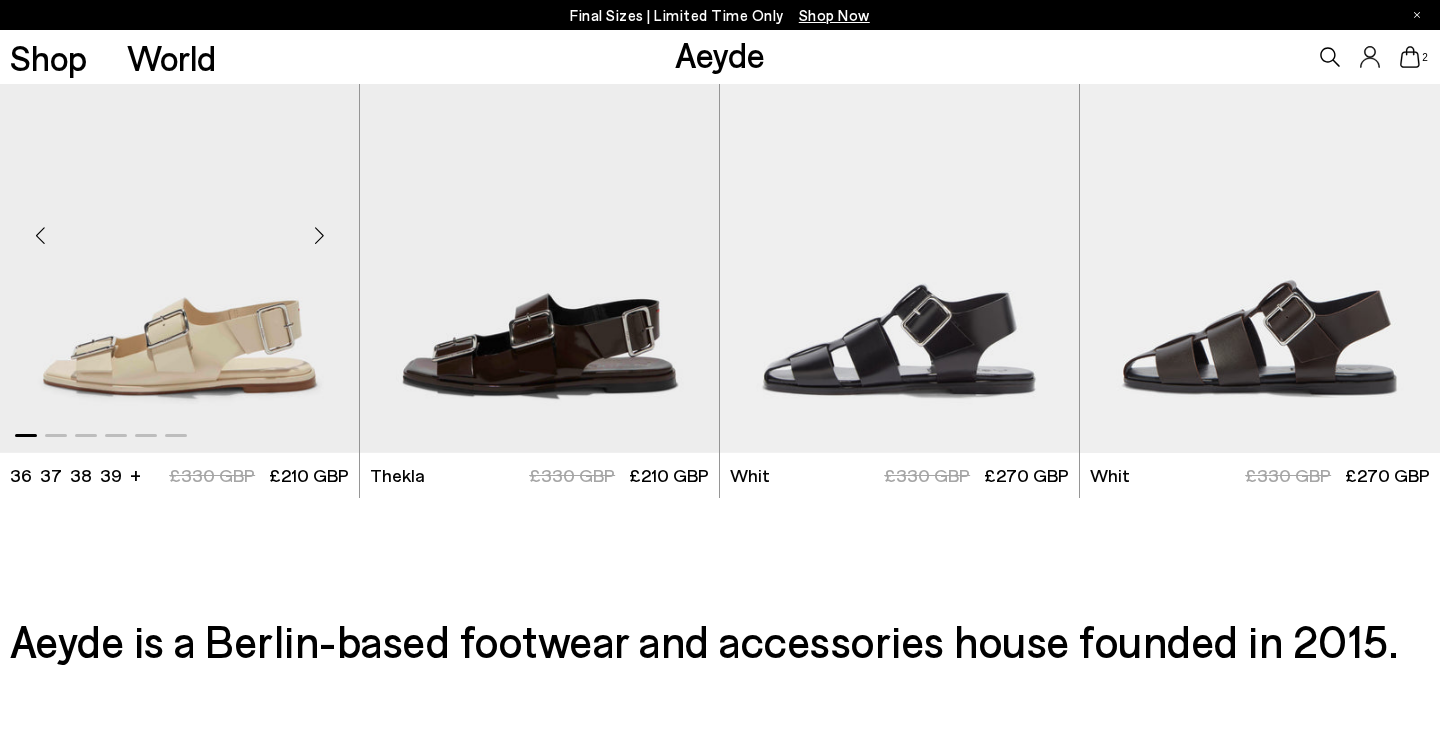 click at bounding box center (319, 235) 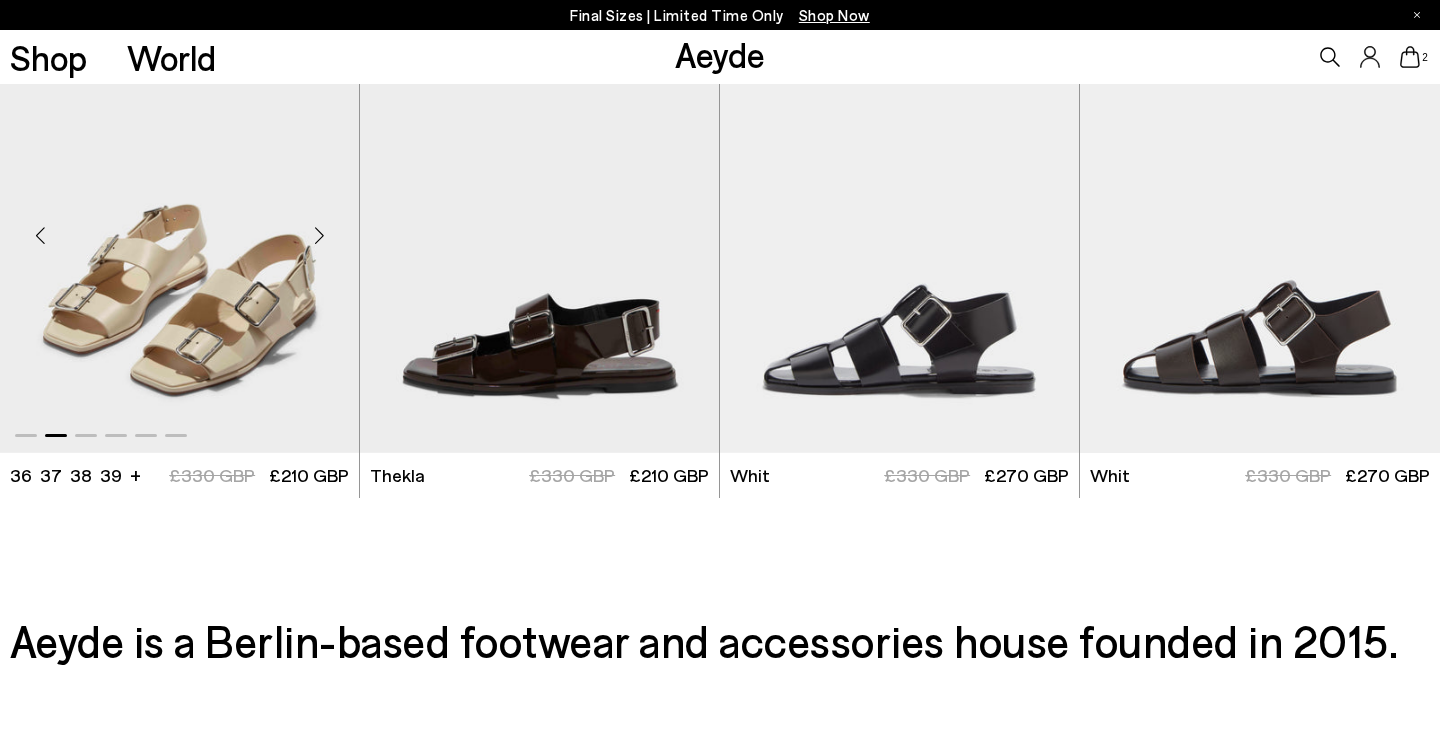 click at bounding box center (319, 235) 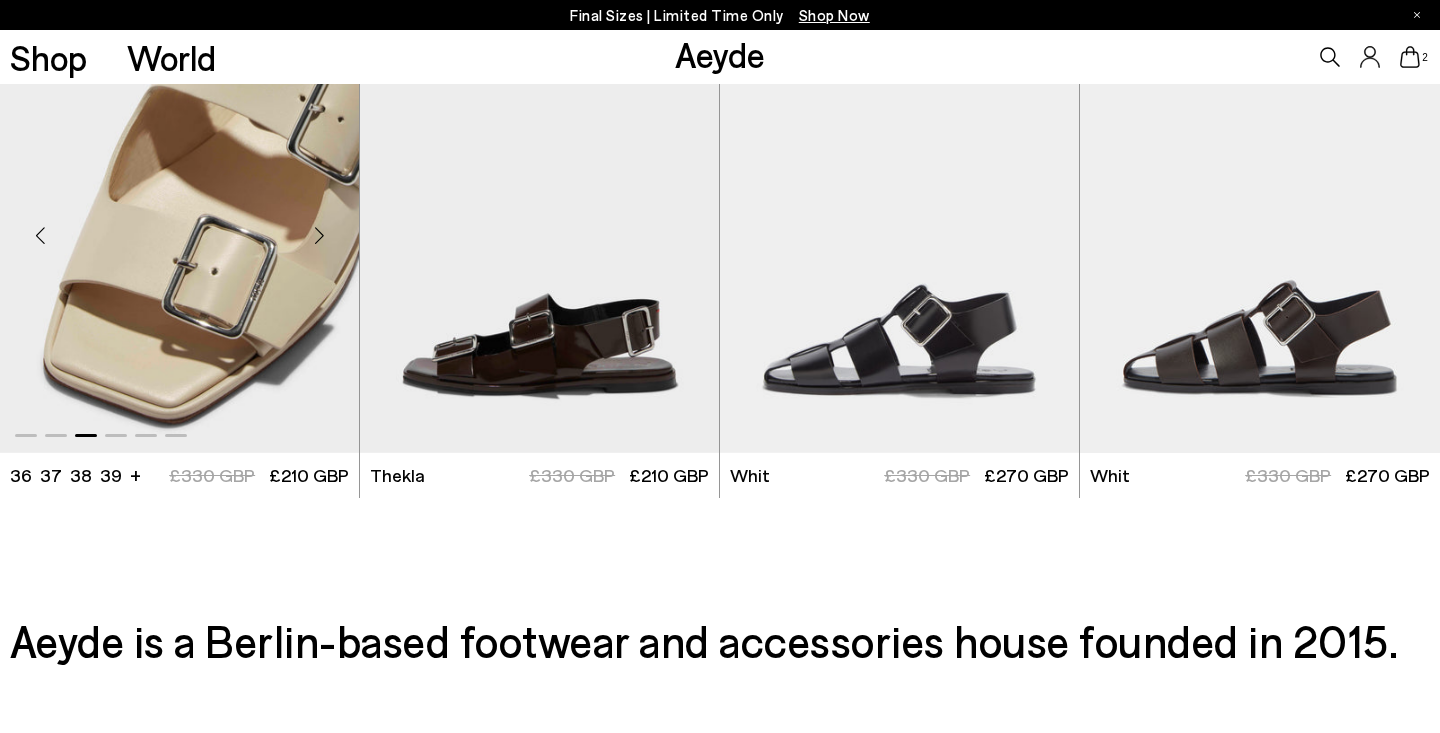 click at bounding box center [319, 235] 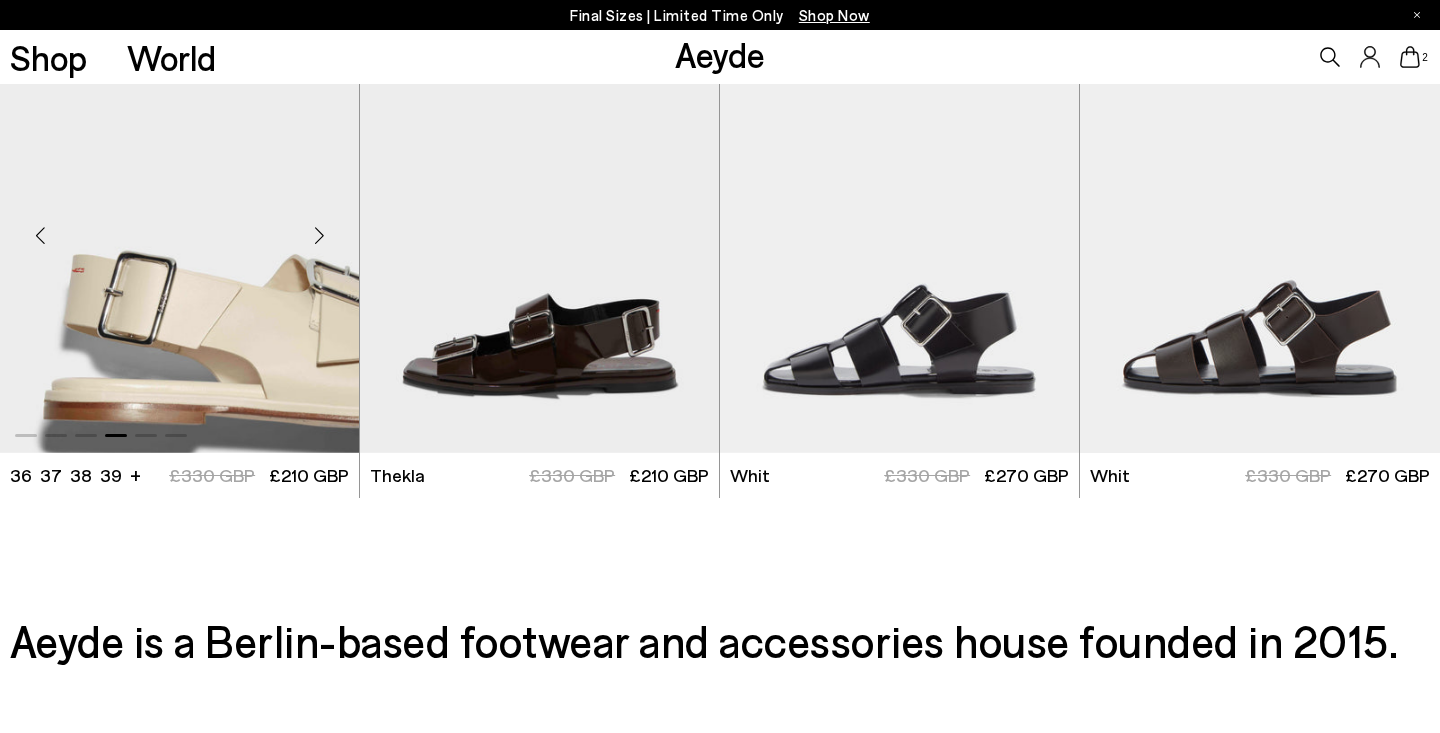 click at bounding box center [319, 235] 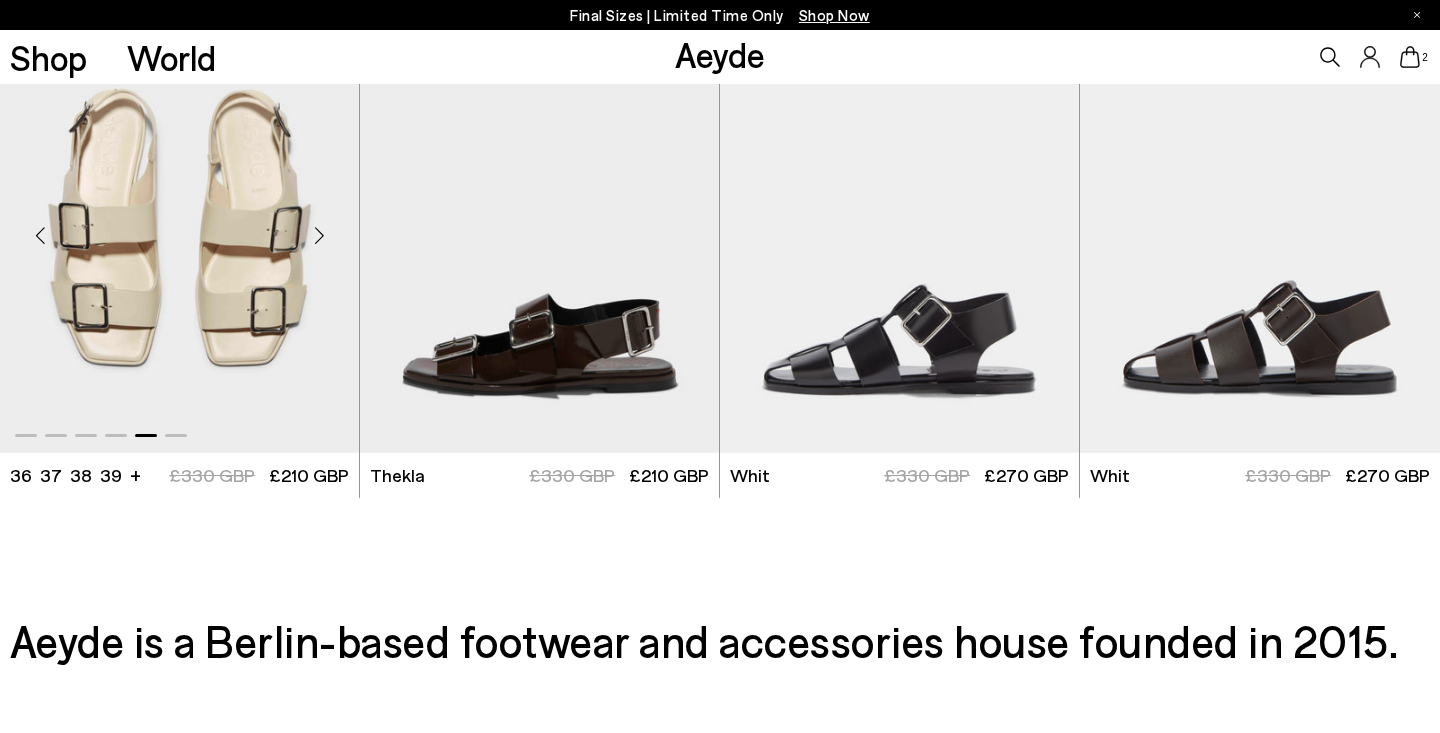 click at bounding box center [319, 235] 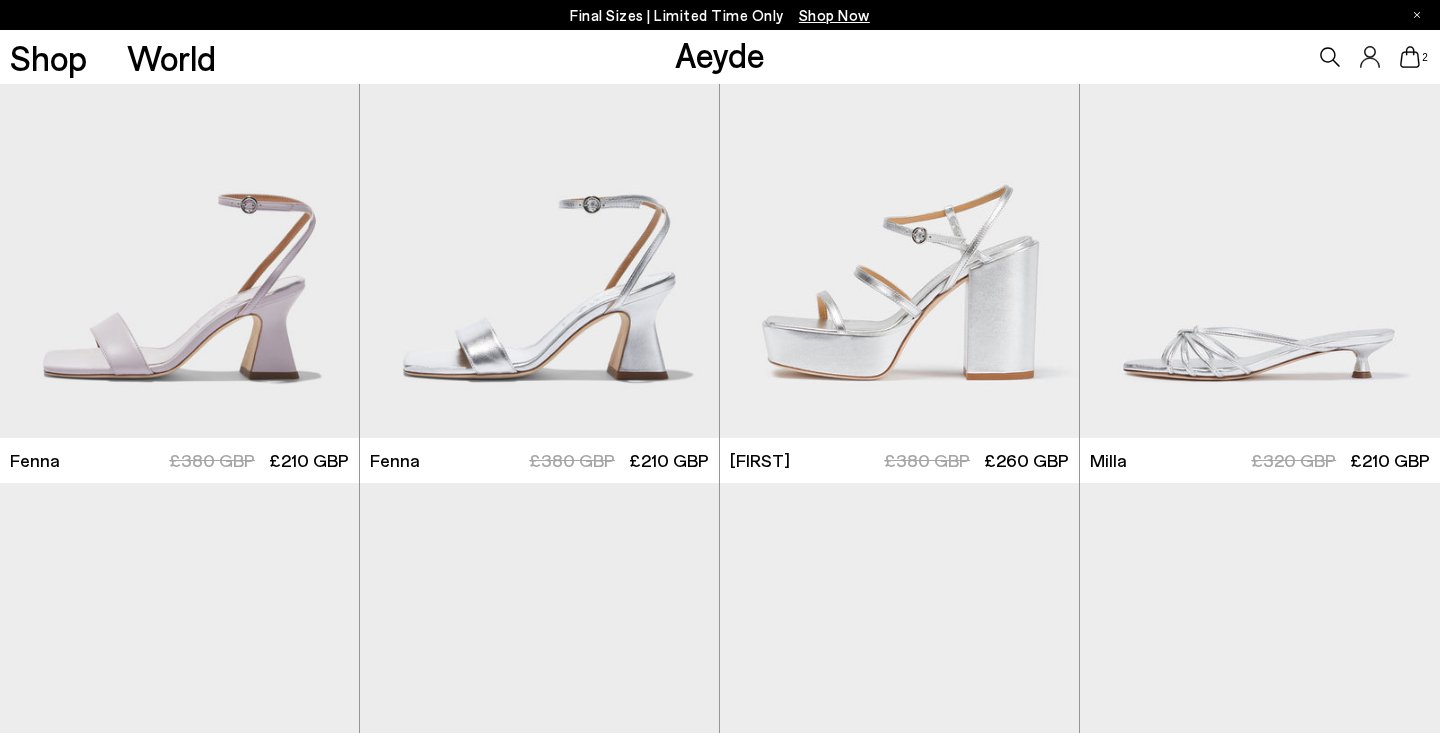 scroll, scrollTop: 6064, scrollLeft: 0, axis: vertical 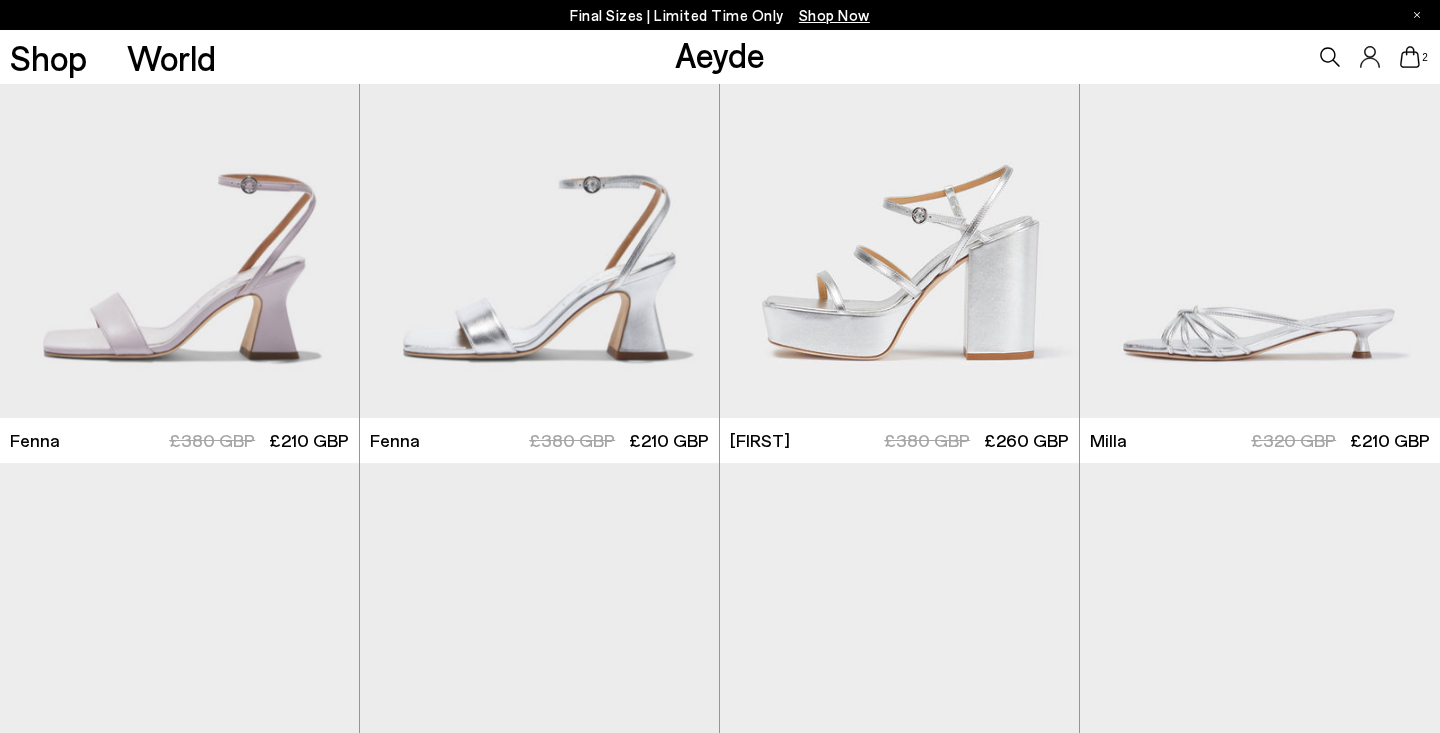 click 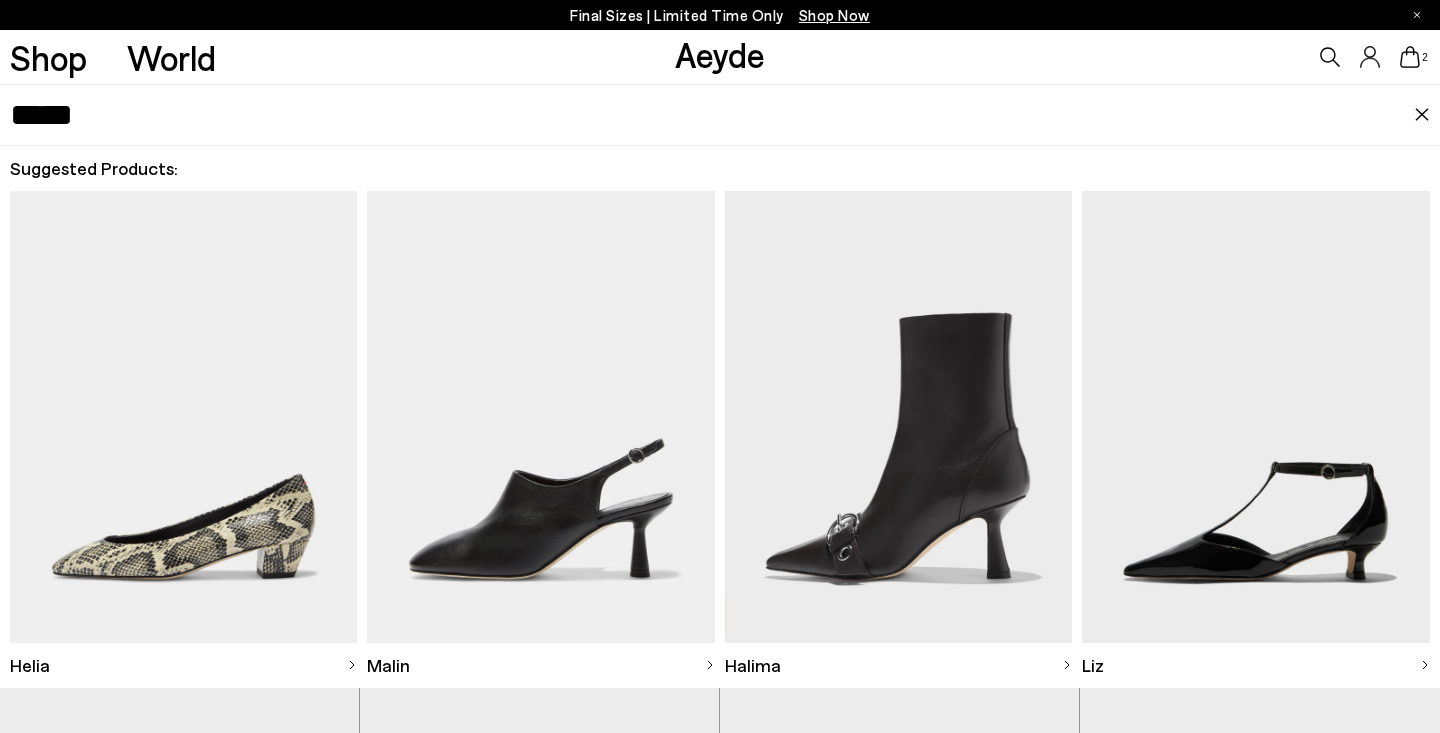type on "*****" 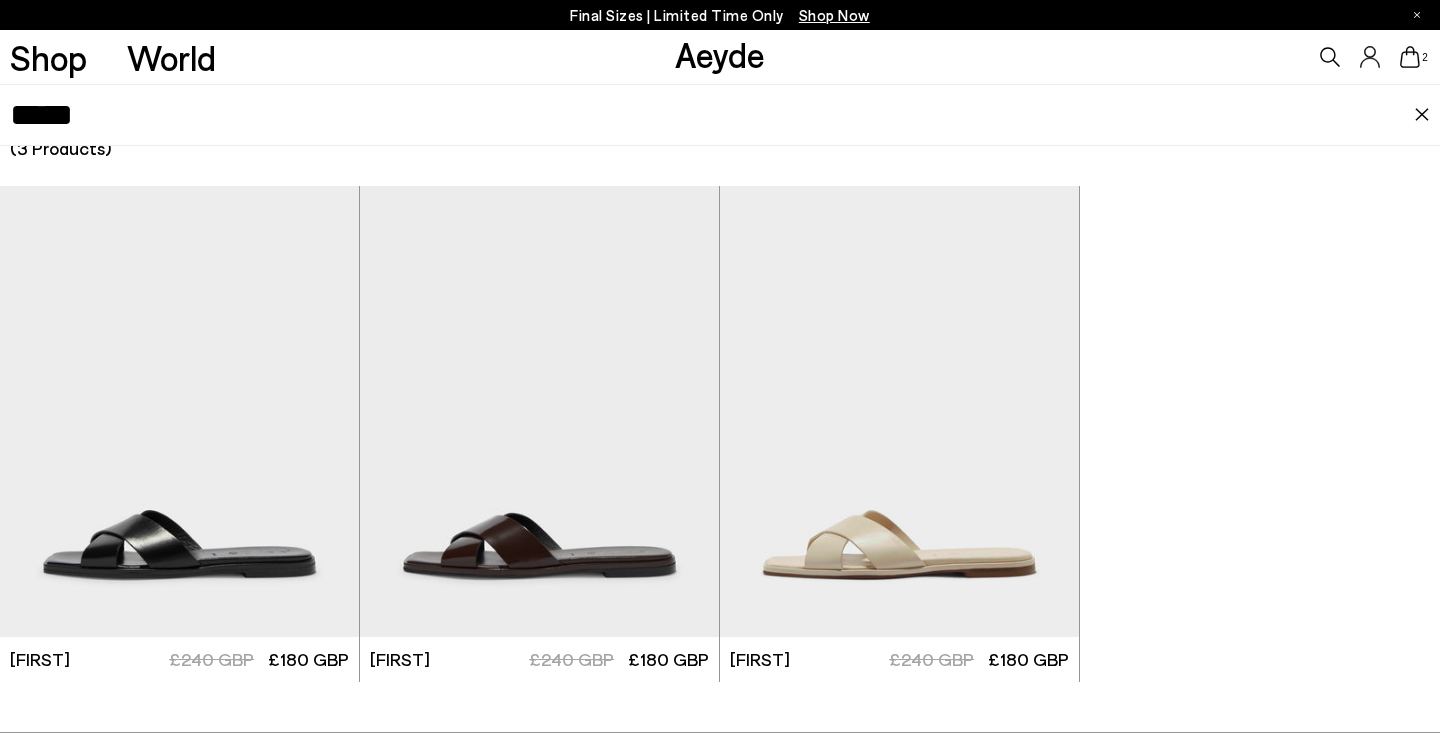 scroll, scrollTop: 34, scrollLeft: 0, axis: vertical 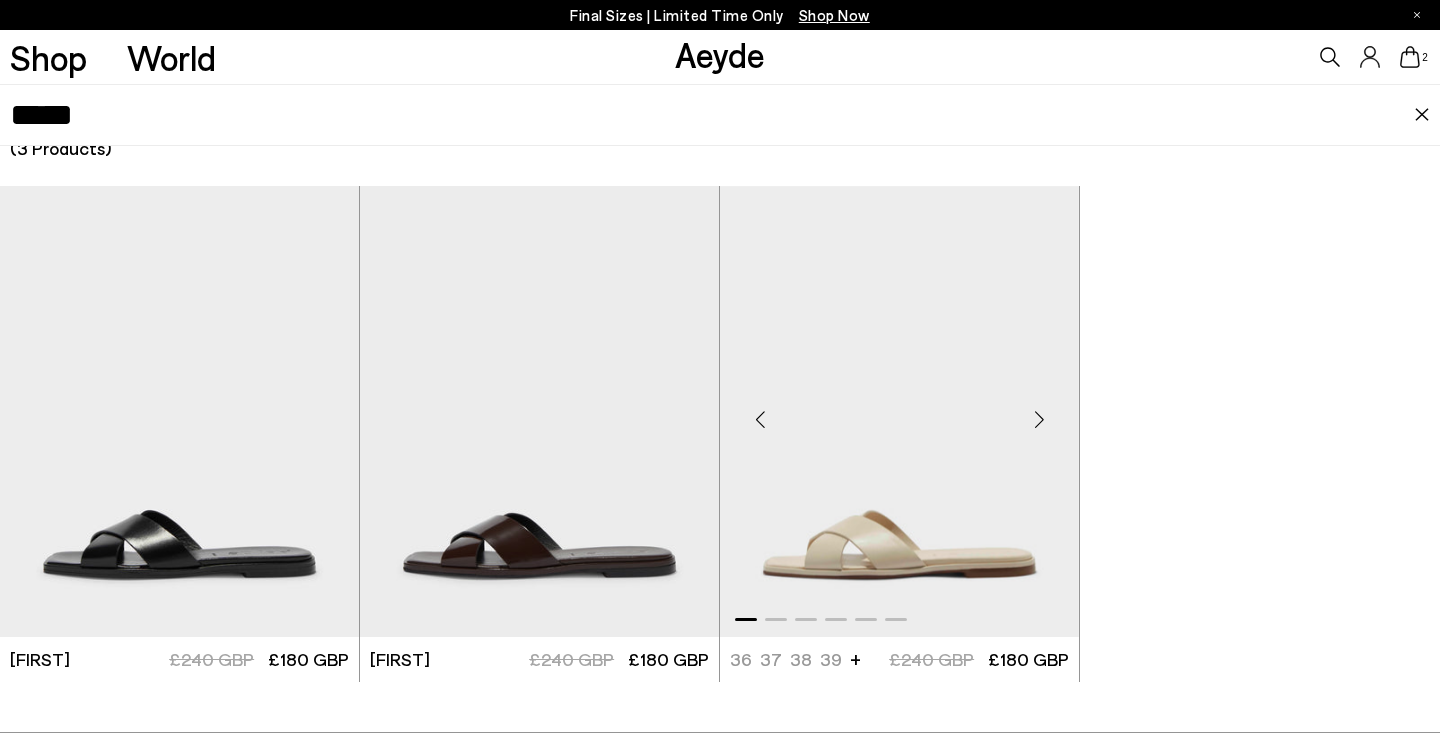 click at bounding box center (899, 411) 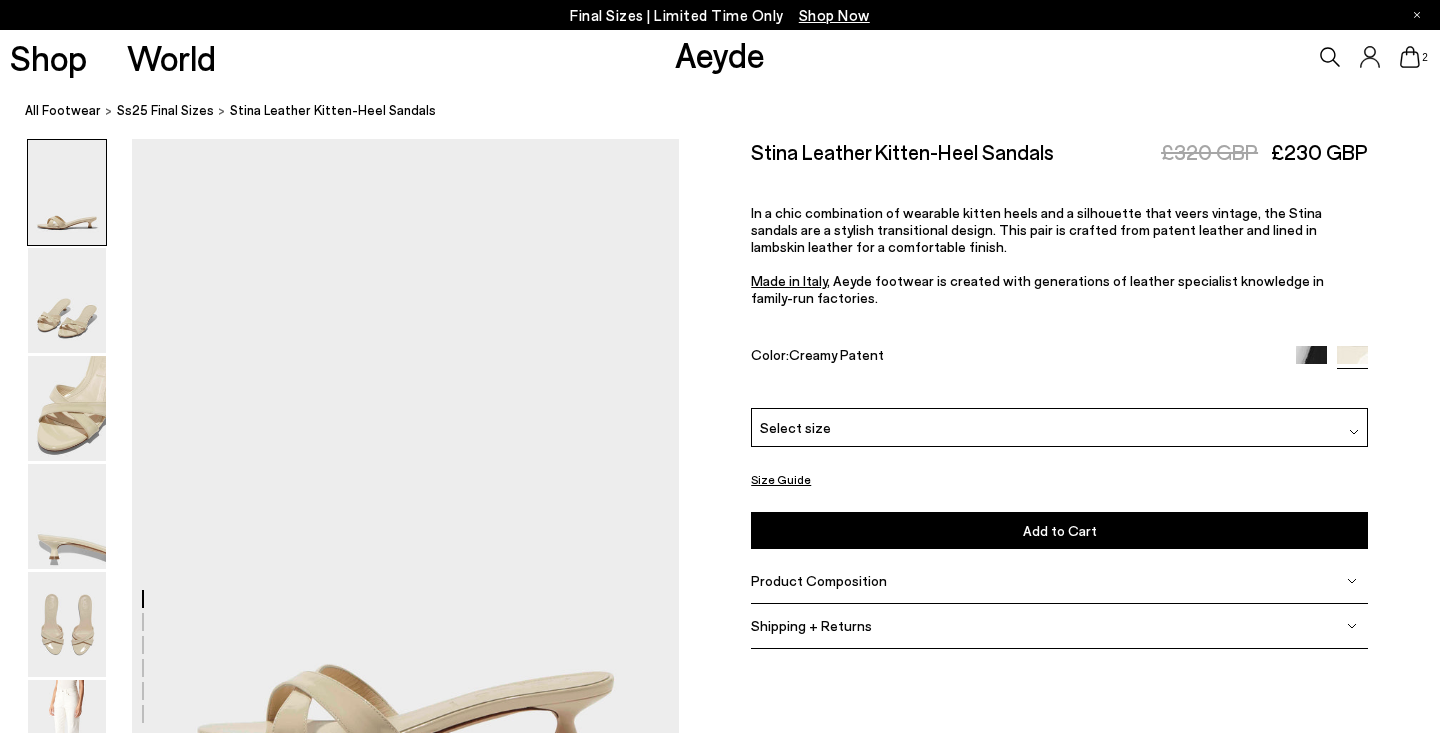 scroll, scrollTop: 0, scrollLeft: 0, axis: both 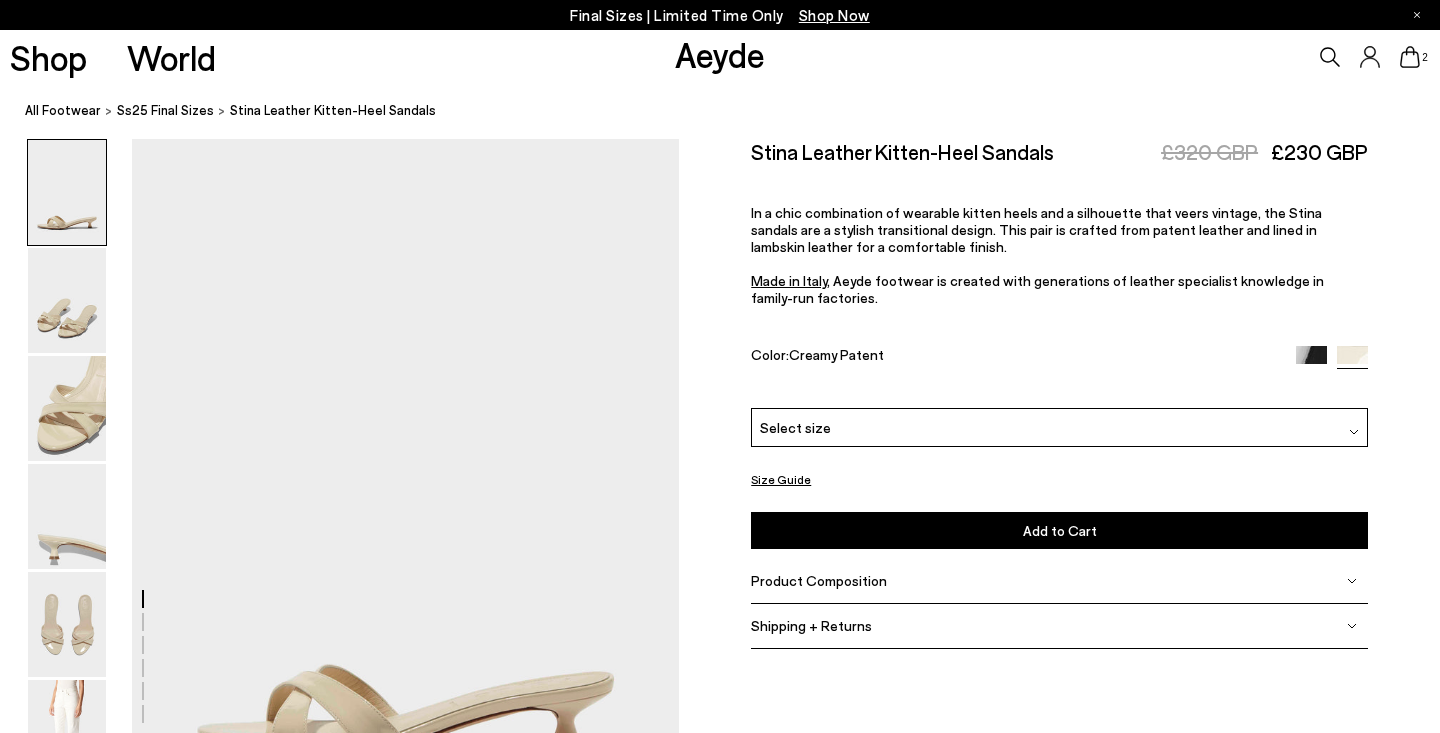 click on "Select size" at bounding box center (1059, 427) 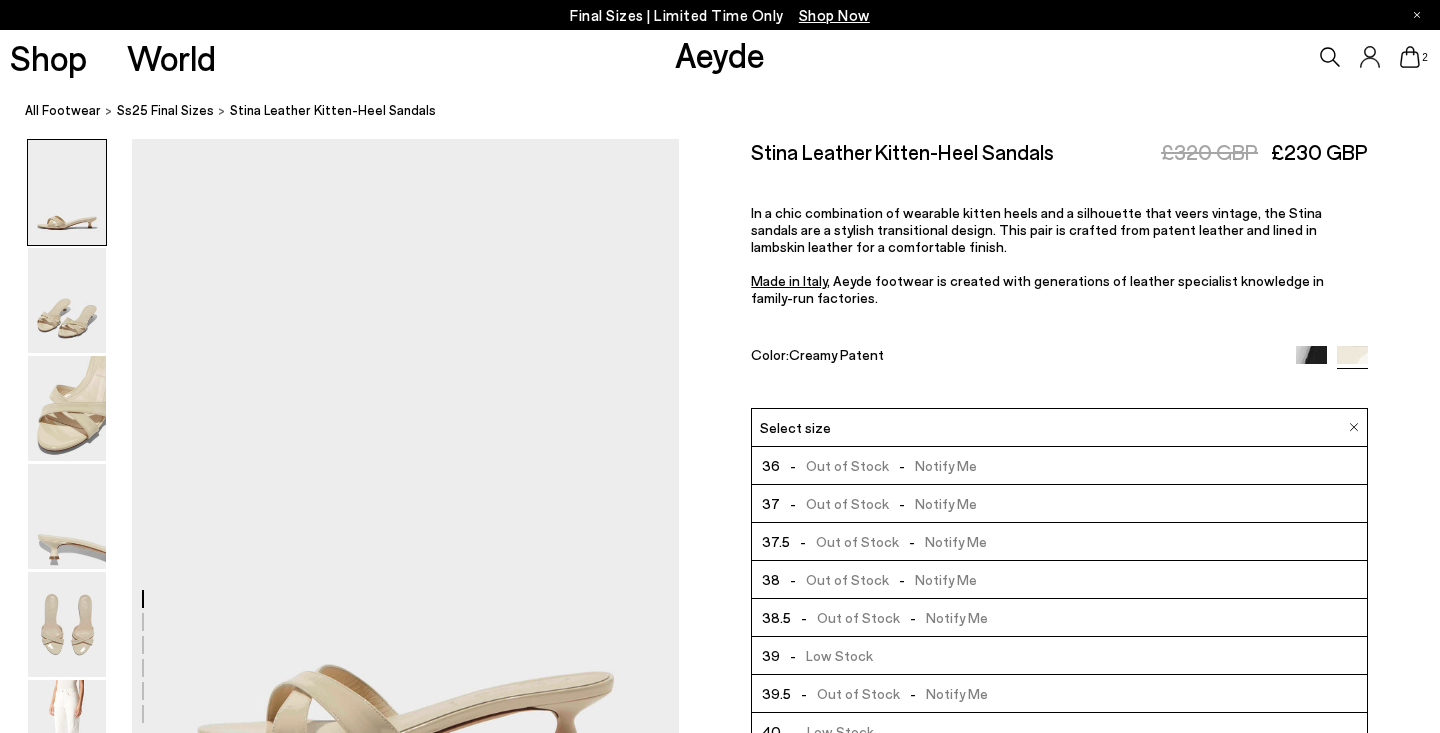 click on "Size Guide
Shoes
Belt
Our shoes come in European sizing. The easiest way to measure your foot is to stand on a sheet of paper, border your foot with a pen and measure the length between your heel and your longest toe. Please reference our size guide below:
EU
UK US ** **" at bounding box center (1059, 405) 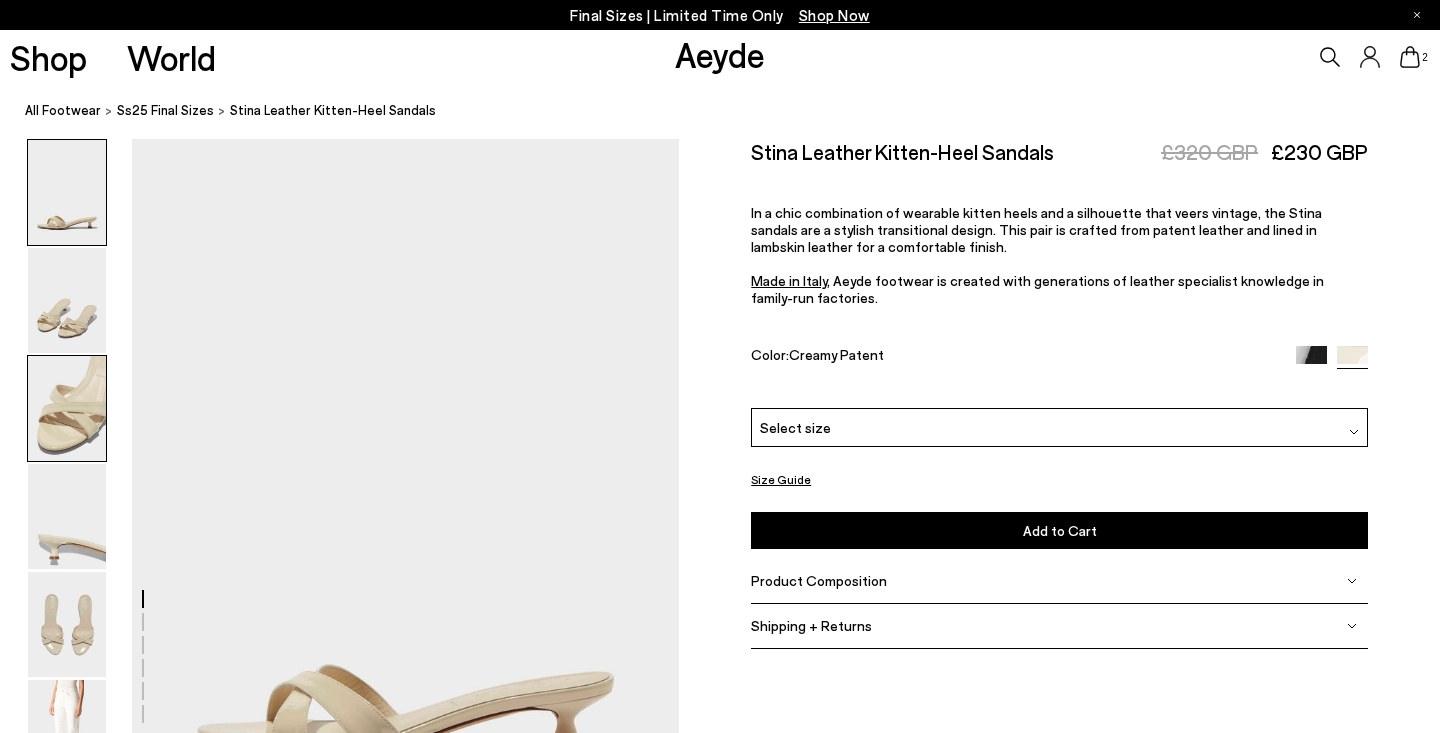 click at bounding box center (67, 408) 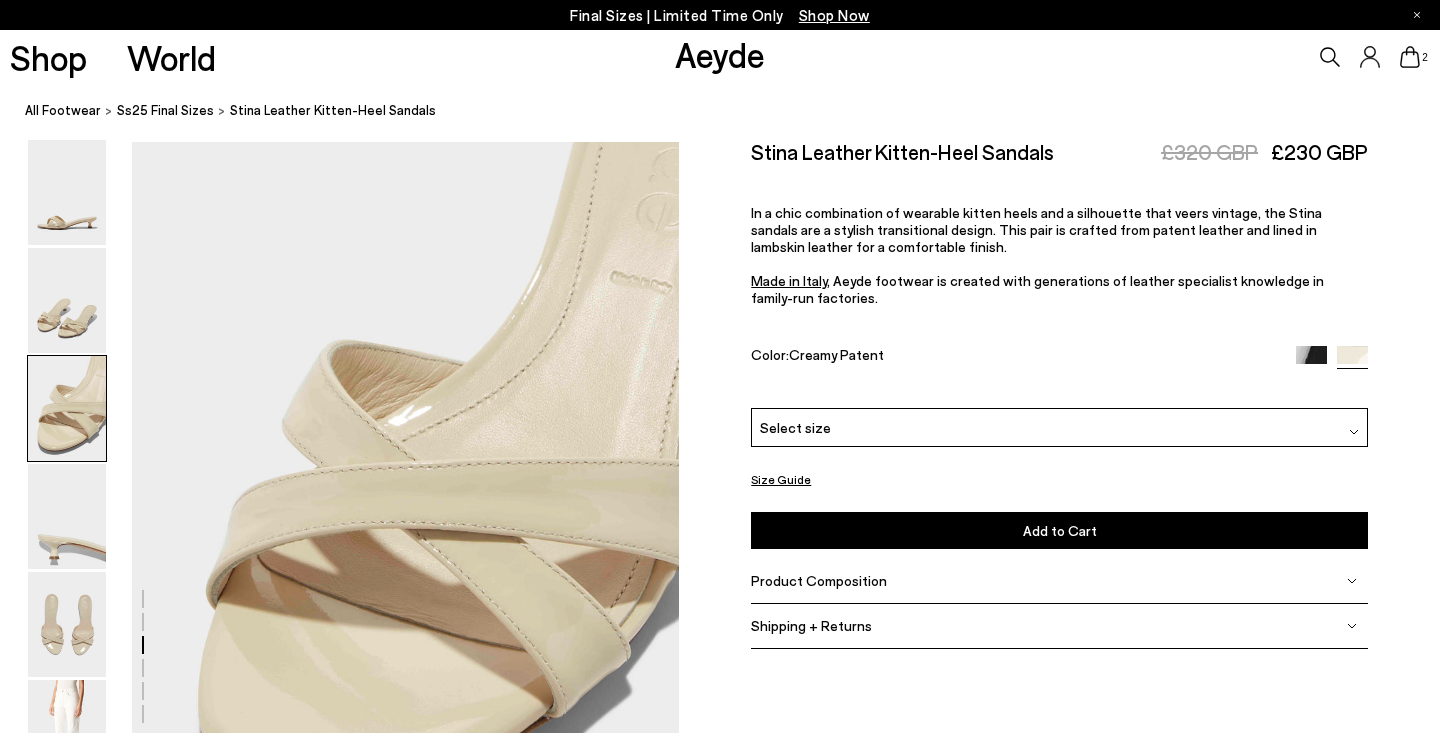 scroll, scrollTop: 1466, scrollLeft: 0, axis: vertical 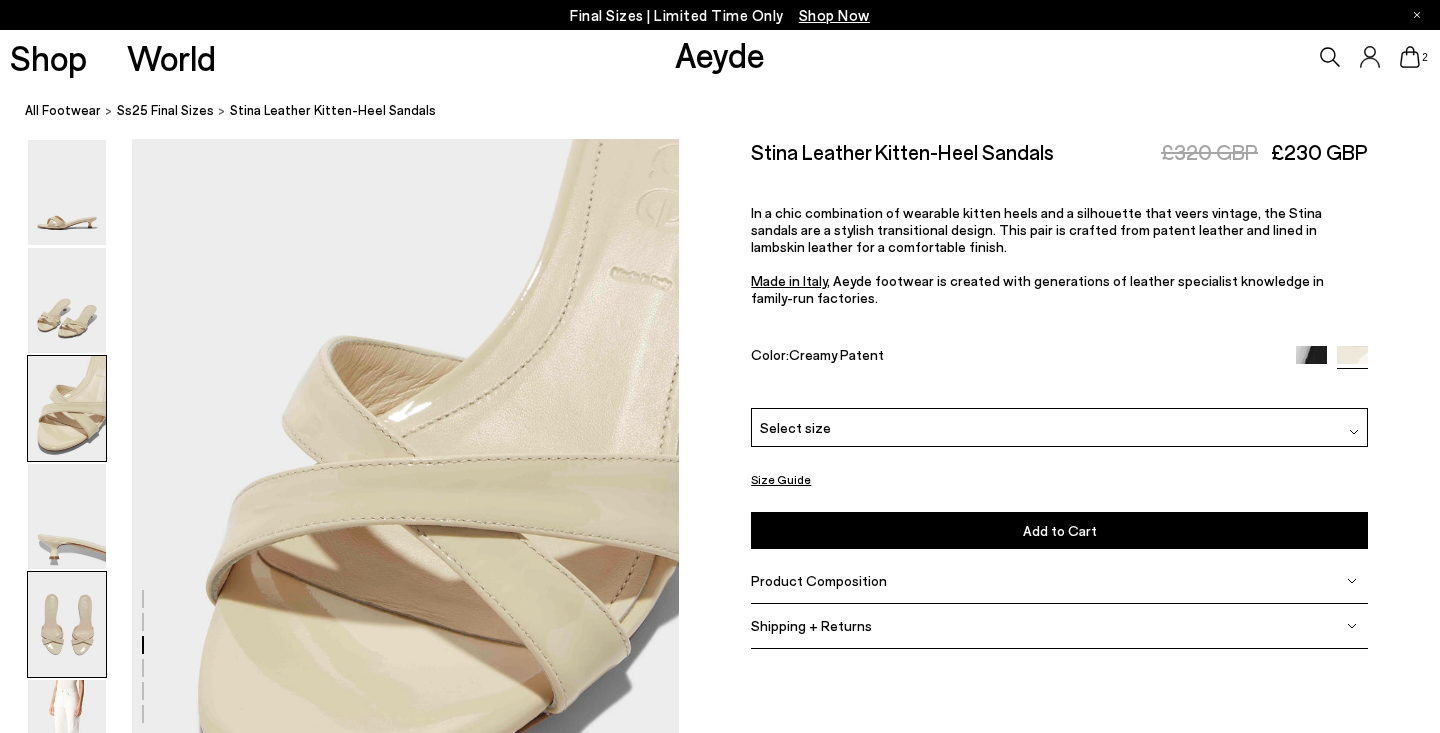click at bounding box center [67, 624] 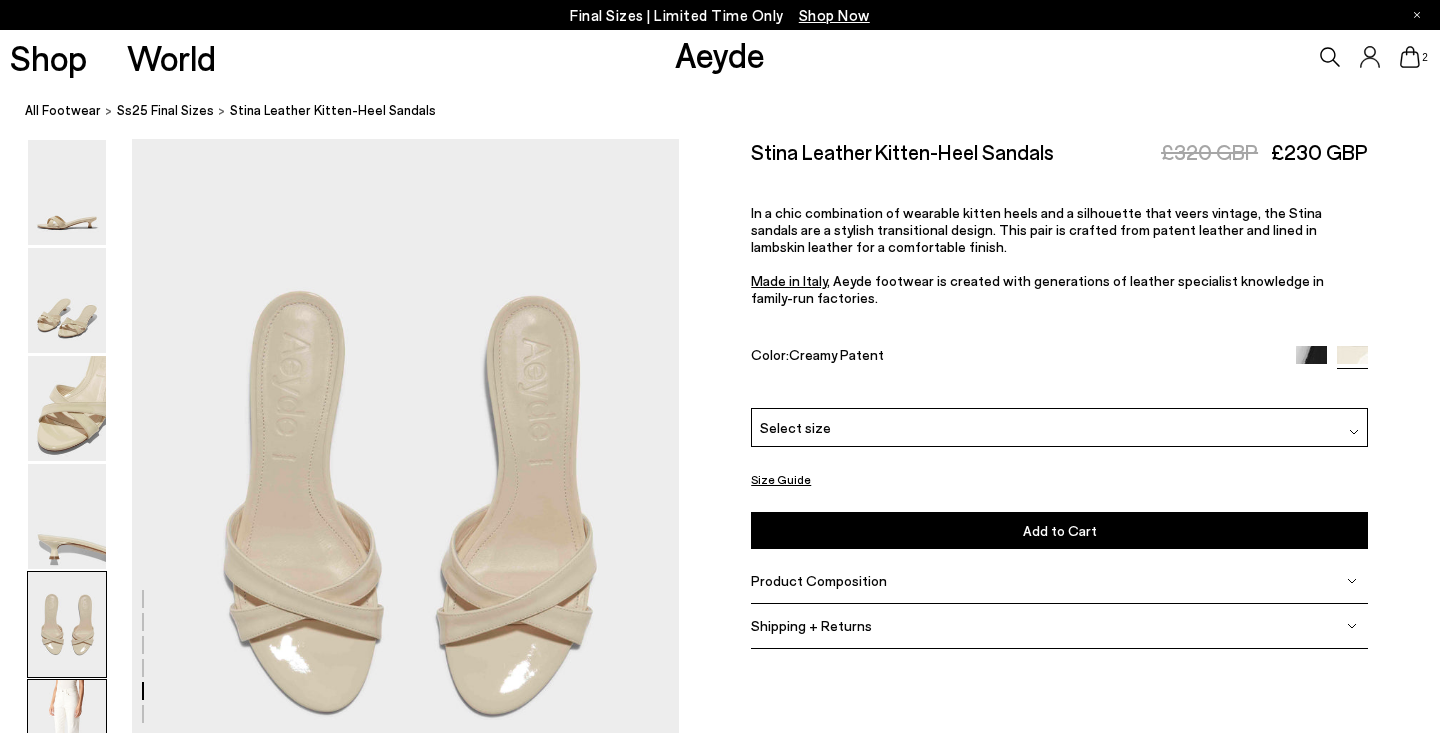 click at bounding box center (67, 732) 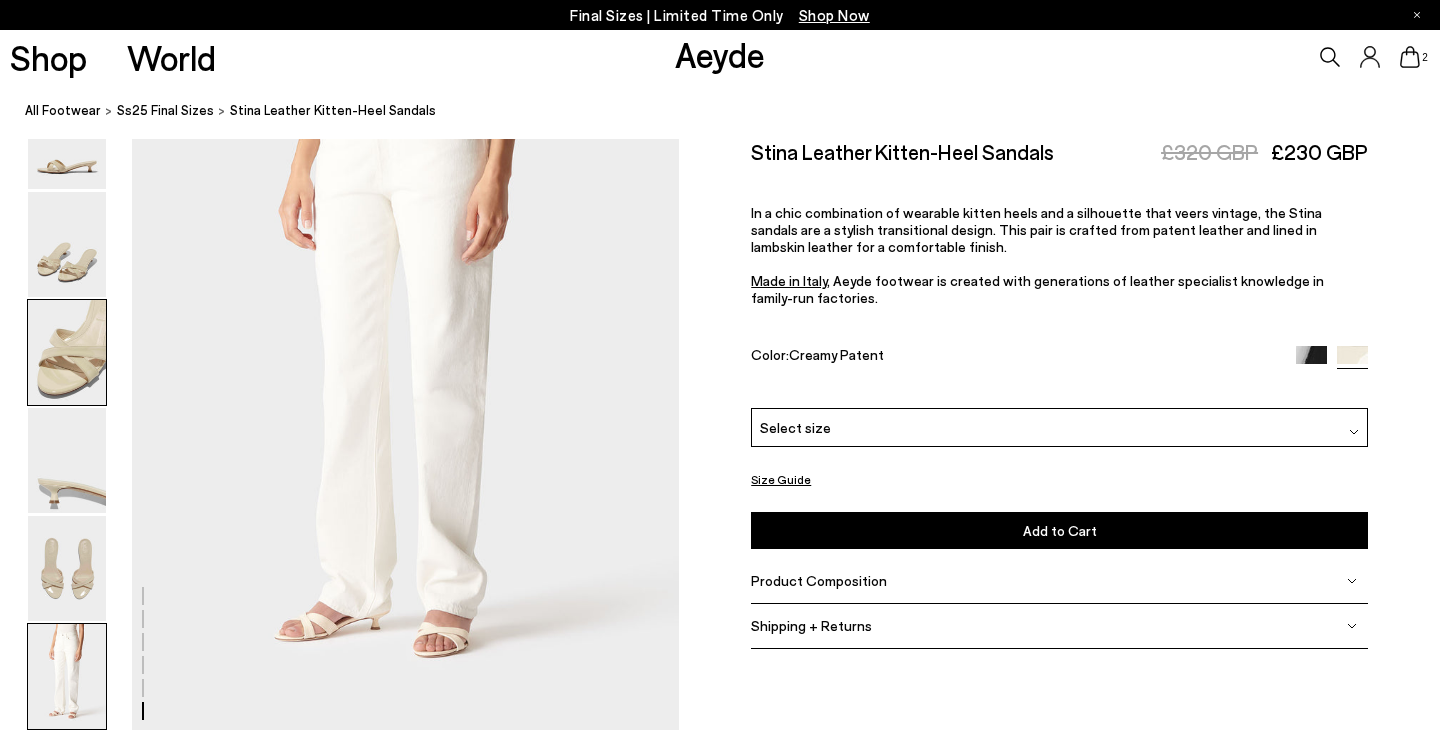 click at bounding box center [67, 352] 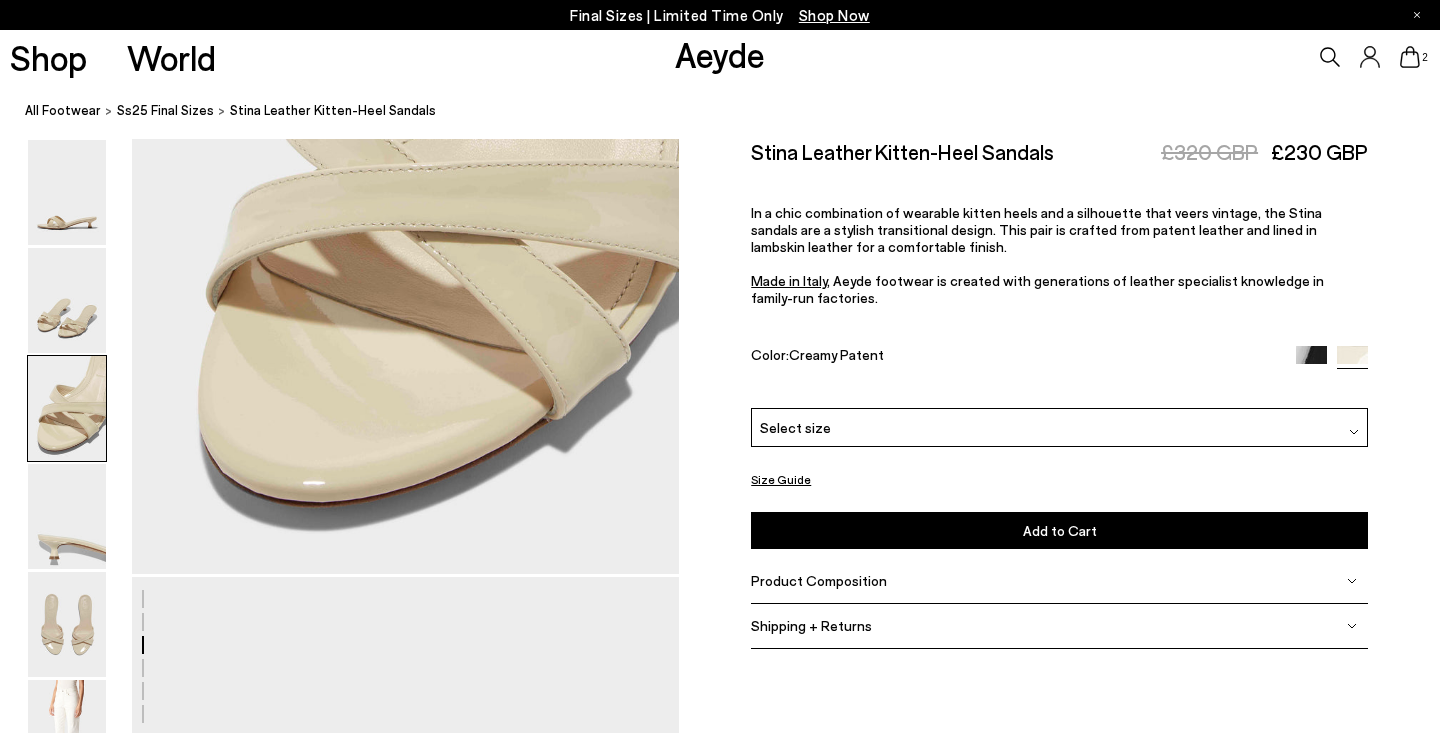 scroll, scrollTop: 1466, scrollLeft: 0, axis: vertical 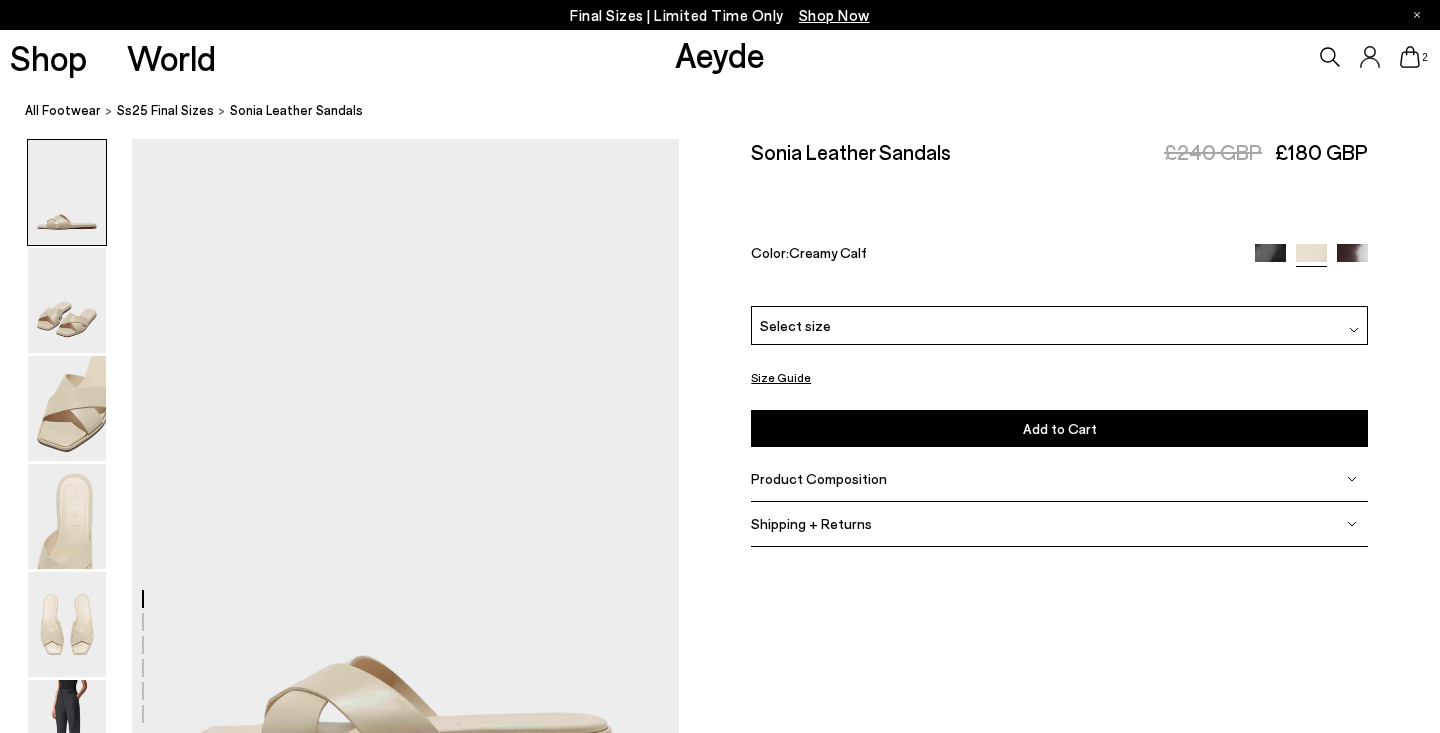 click on "Select size" at bounding box center (1059, 325) 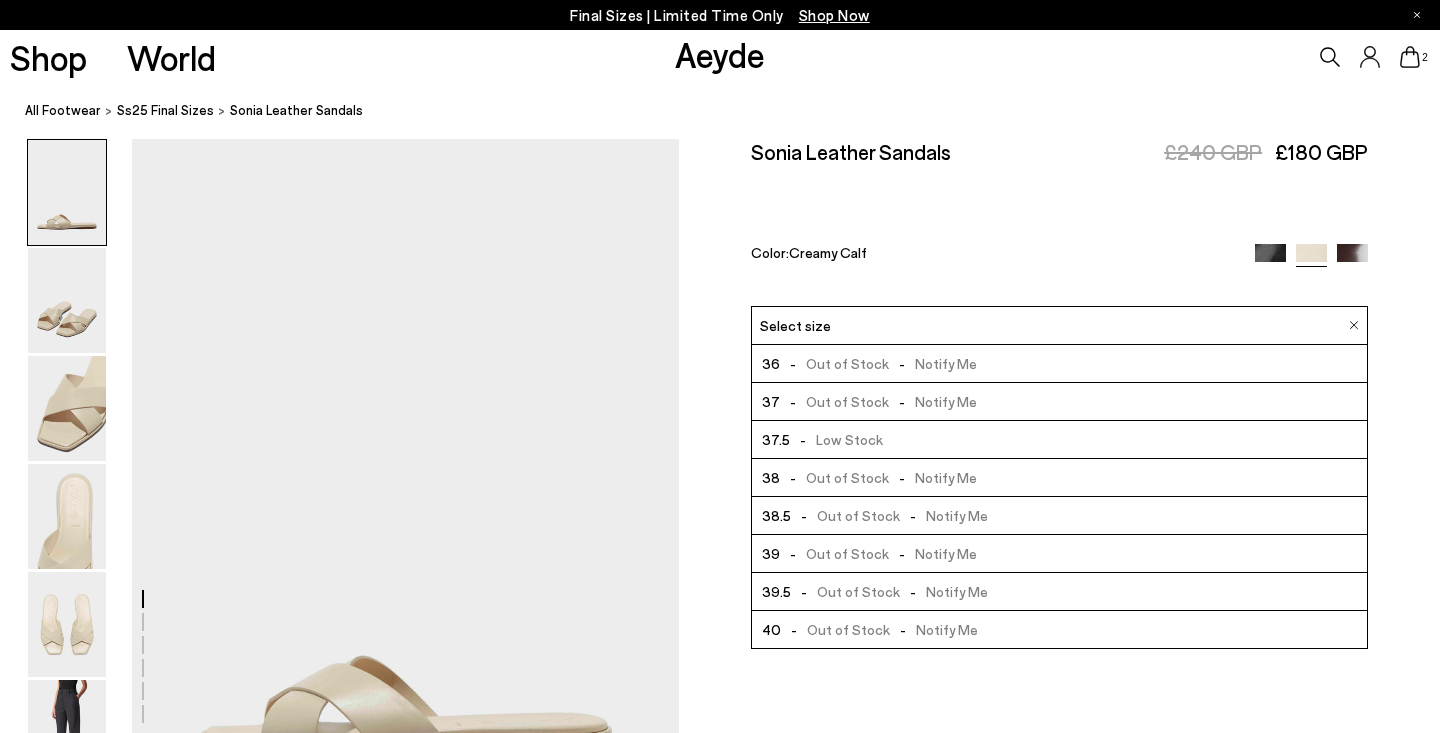 click on "Size Guide
Shoes
Belt
Our shoes come in European sizing. The easiest way to measure your foot is to stand on a sheet of paper, border your foot with a pen and measure the length between your heel and your longest toe. Please reference our size guide below:
EU
UK US ** **" at bounding box center [1059, 354] 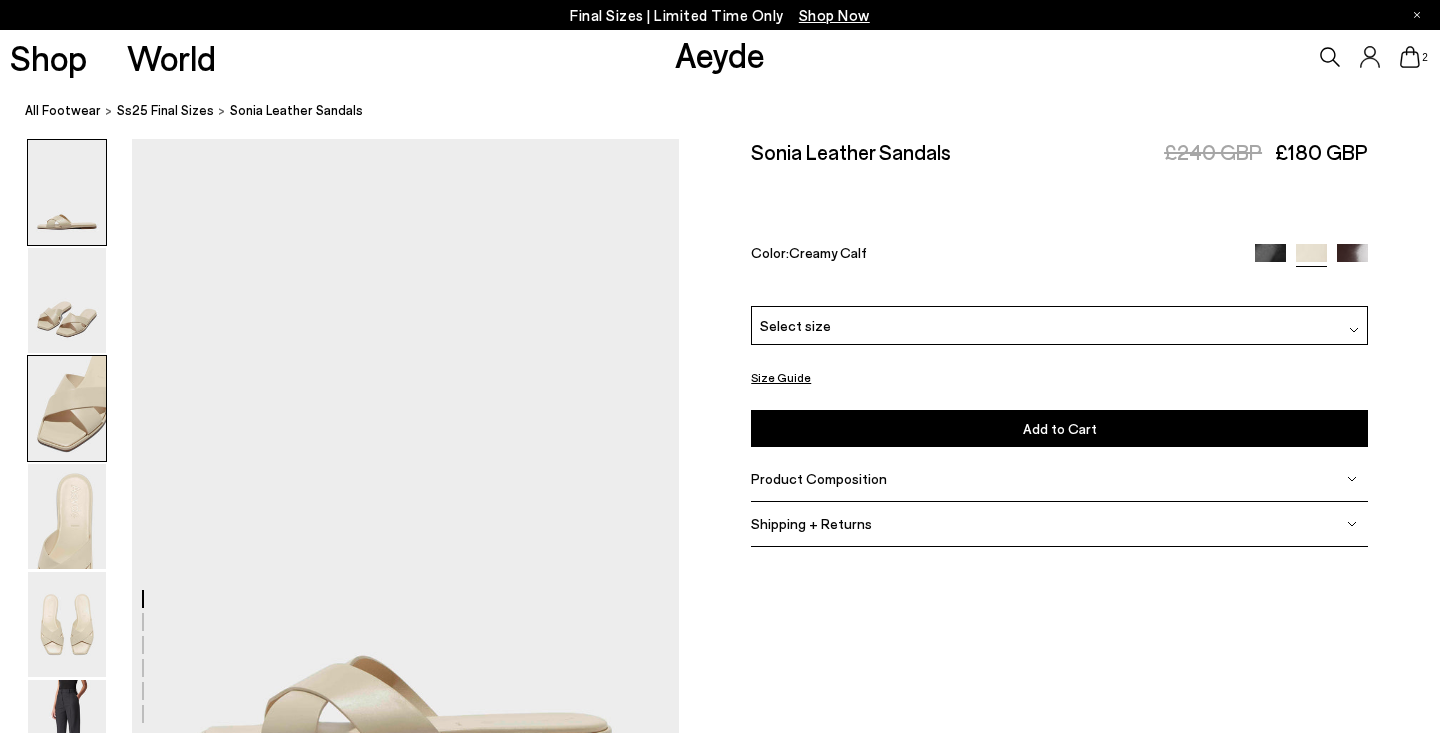 click at bounding box center (67, 408) 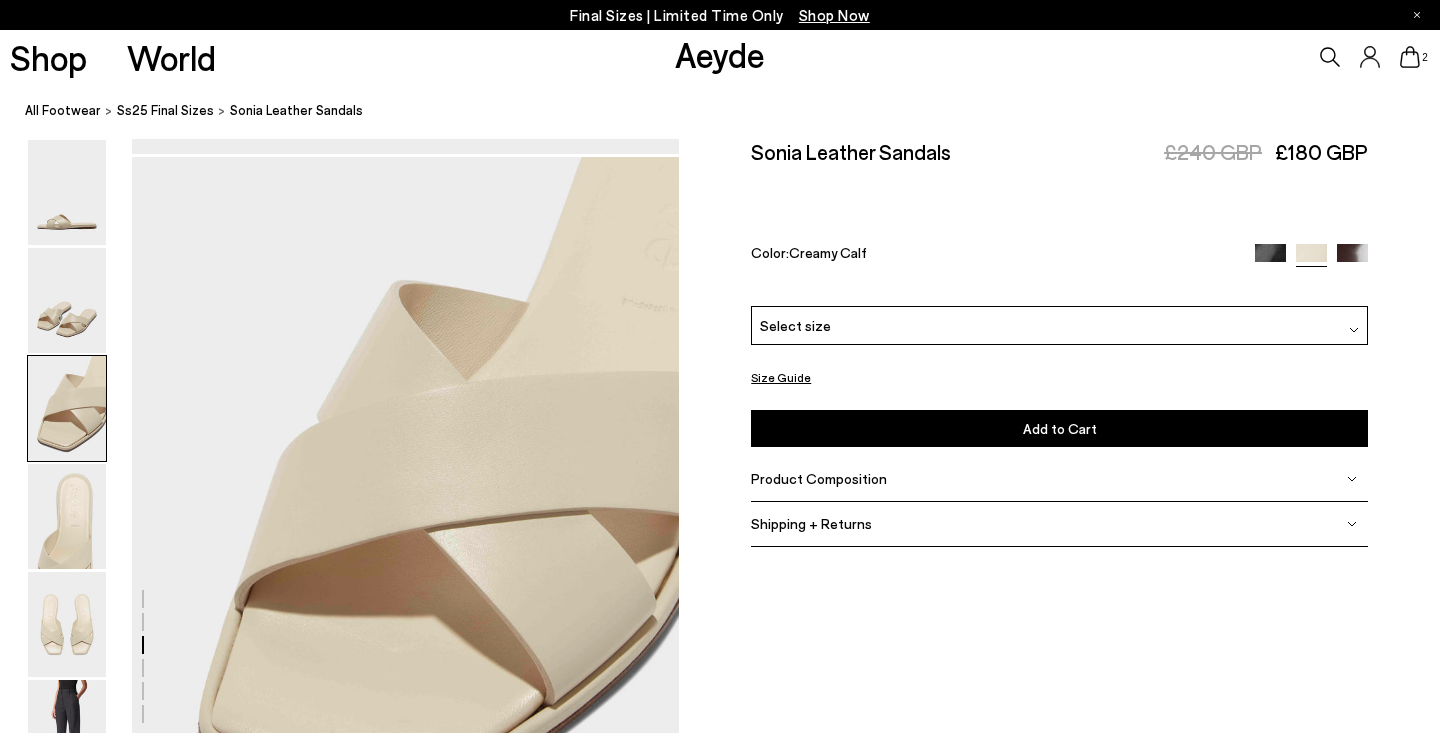 scroll, scrollTop: 1466, scrollLeft: 0, axis: vertical 